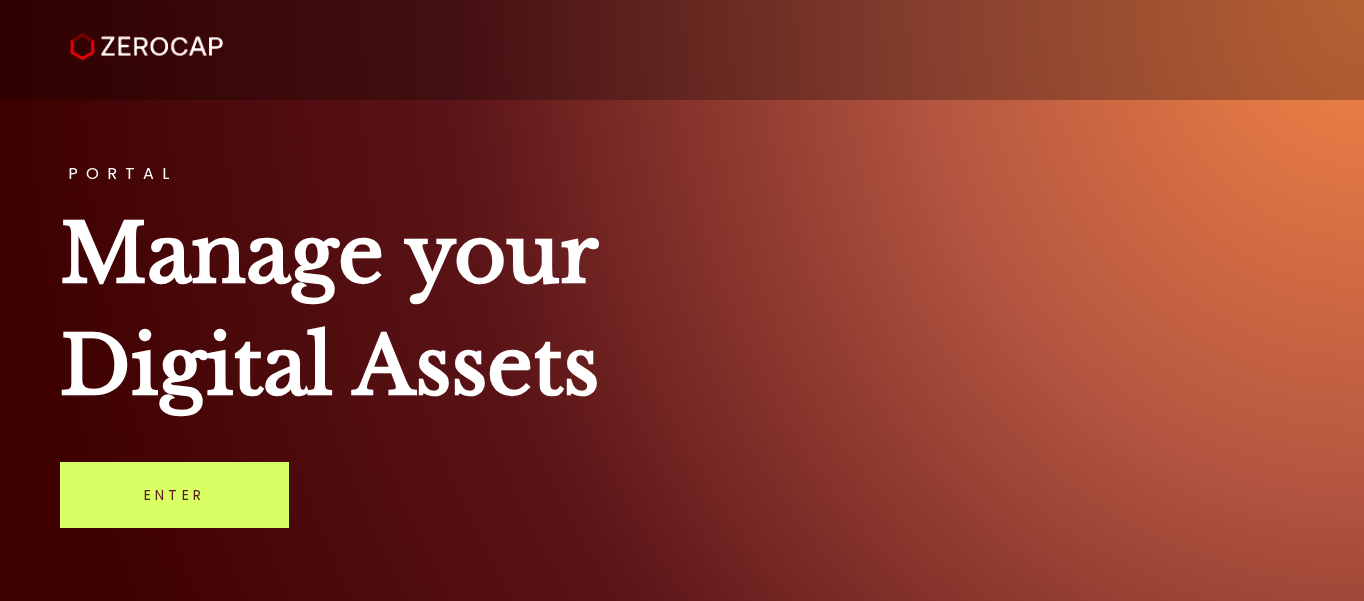 scroll, scrollTop: 0, scrollLeft: 0, axis: both 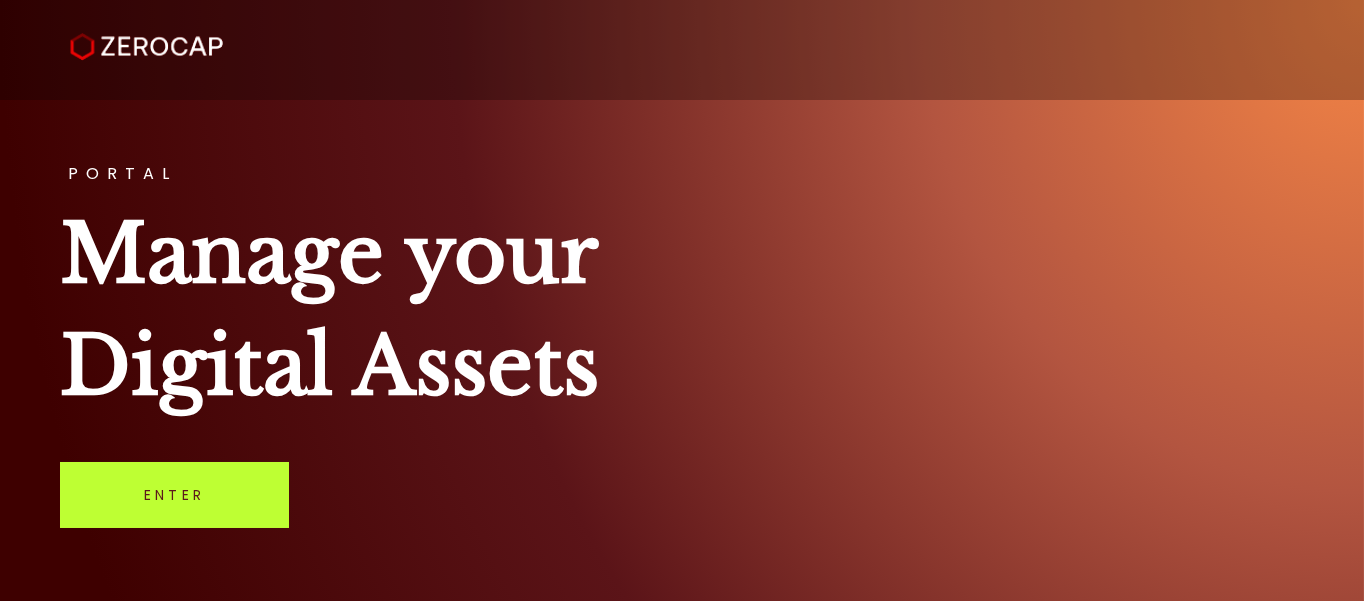 click on "Enter" at bounding box center [174, 495] 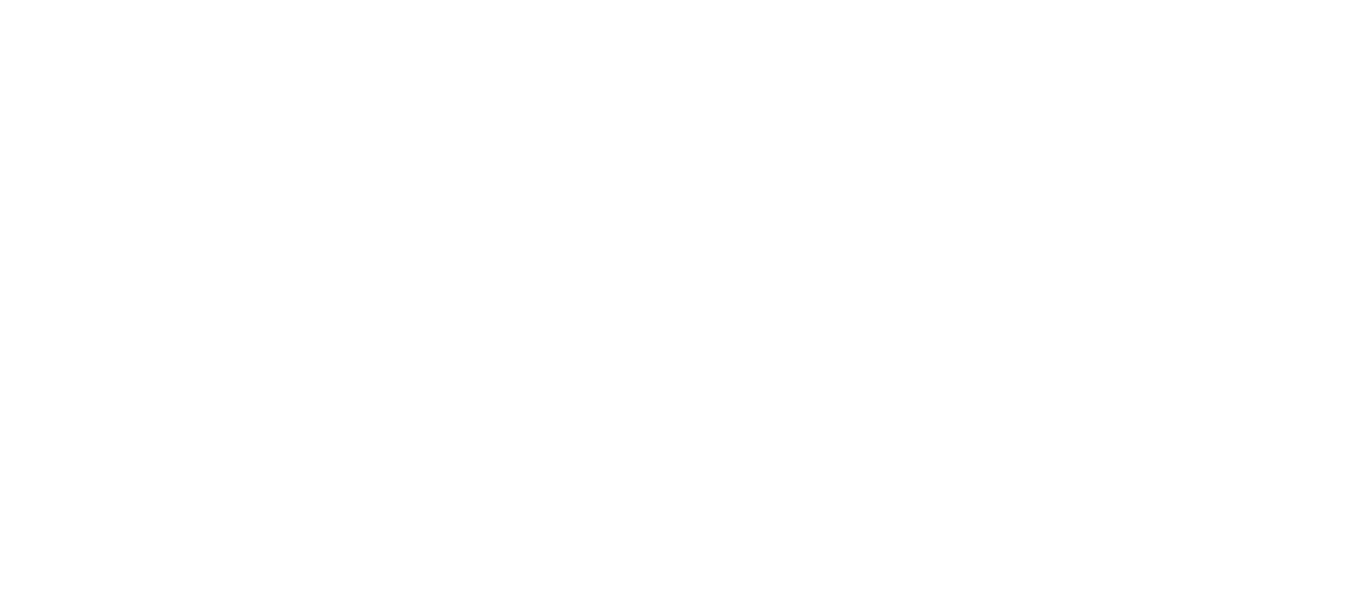 scroll, scrollTop: 0, scrollLeft: 0, axis: both 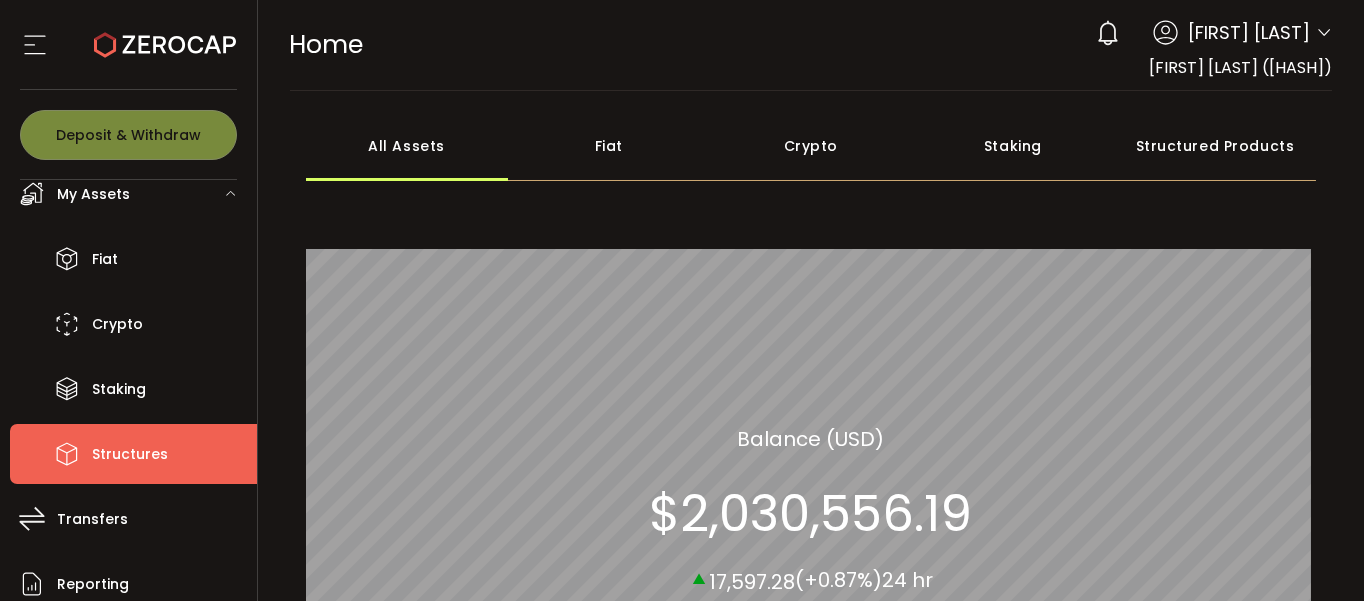 click on "Structures" at bounding box center [130, 454] 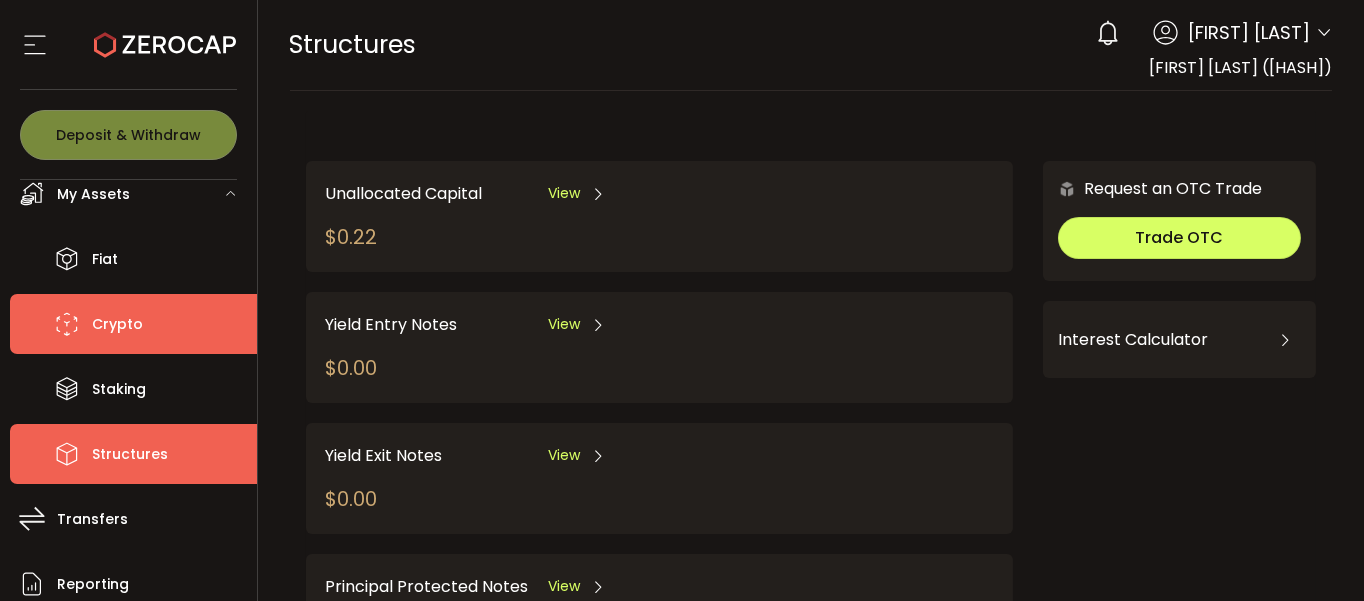 click on "Crypto" at bounding box center [117, 324] 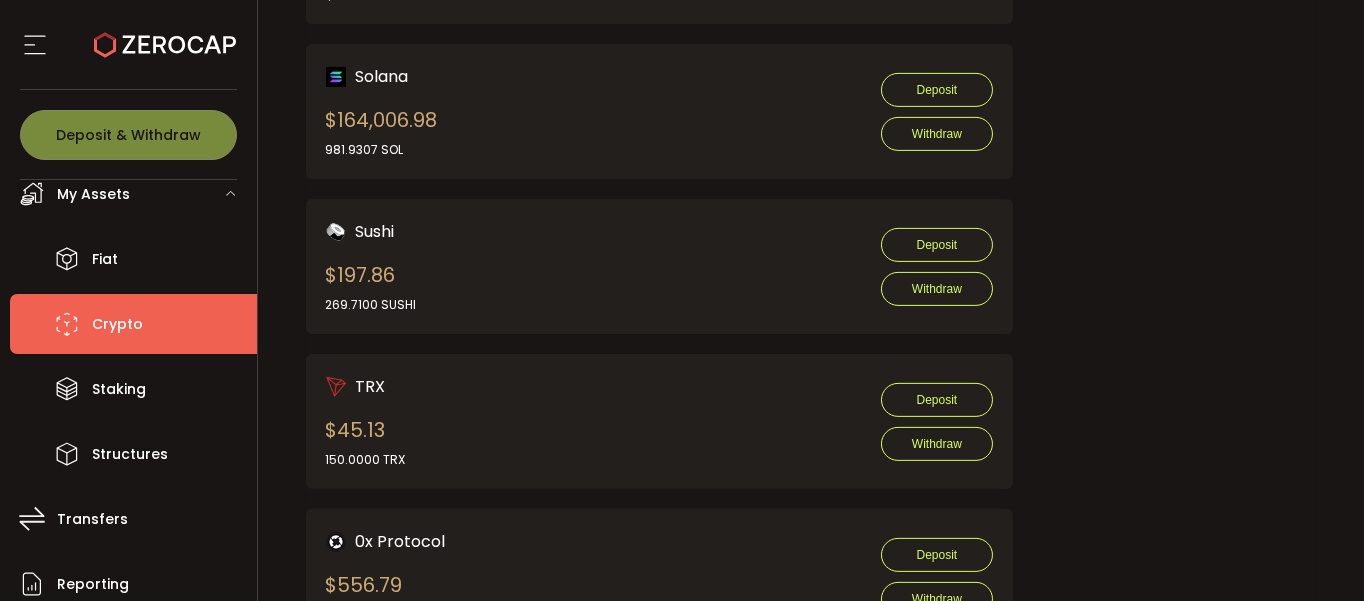 scroll, scrollTop: 2589, scrollLeft: 0, axis: vertical 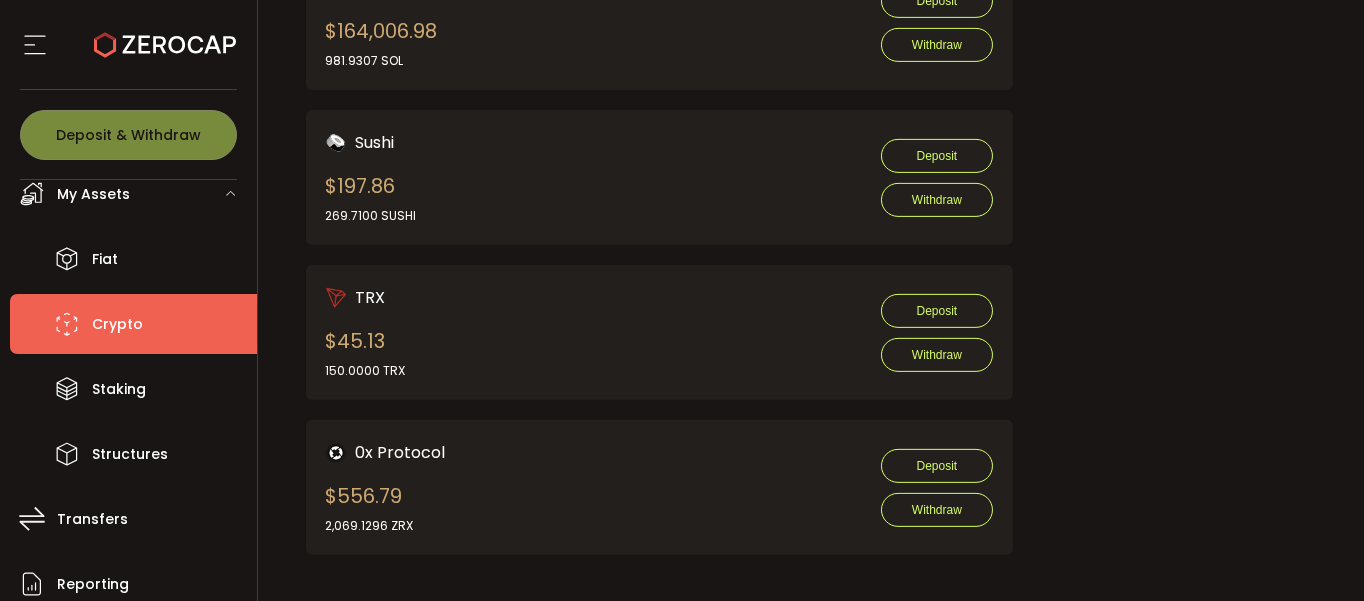click on "TRX" at bounding box center (371, 297) 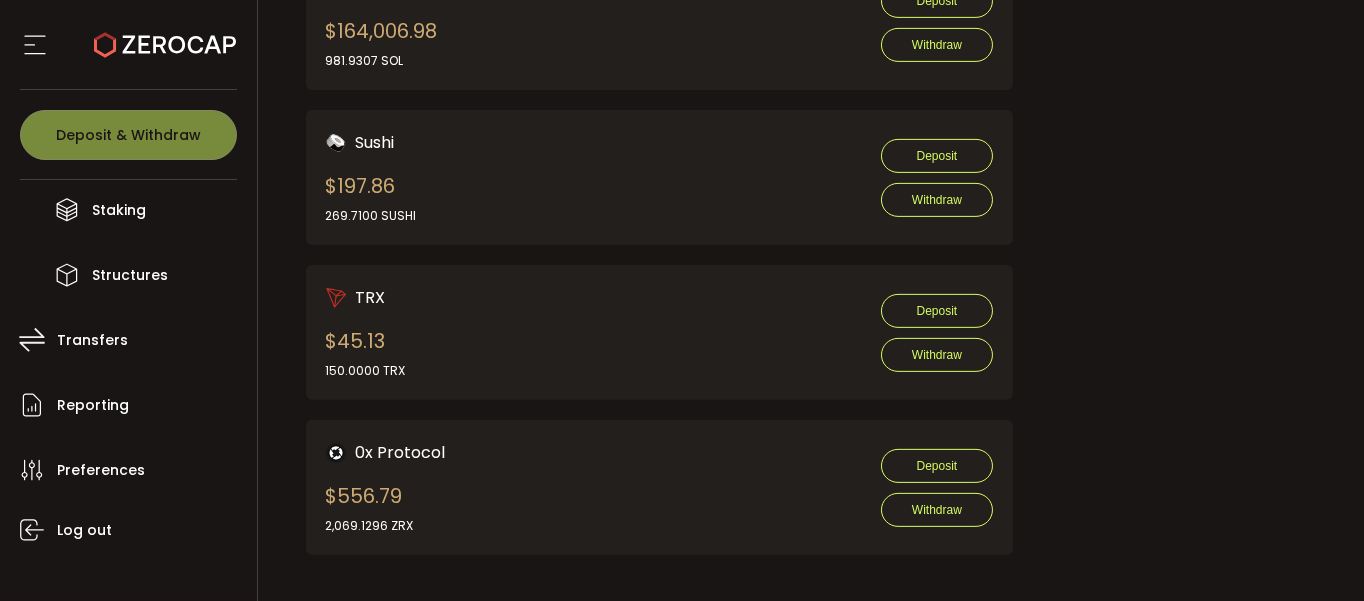 scroll, scrollTop: 296, scrollLeft: 0, axis: vertical 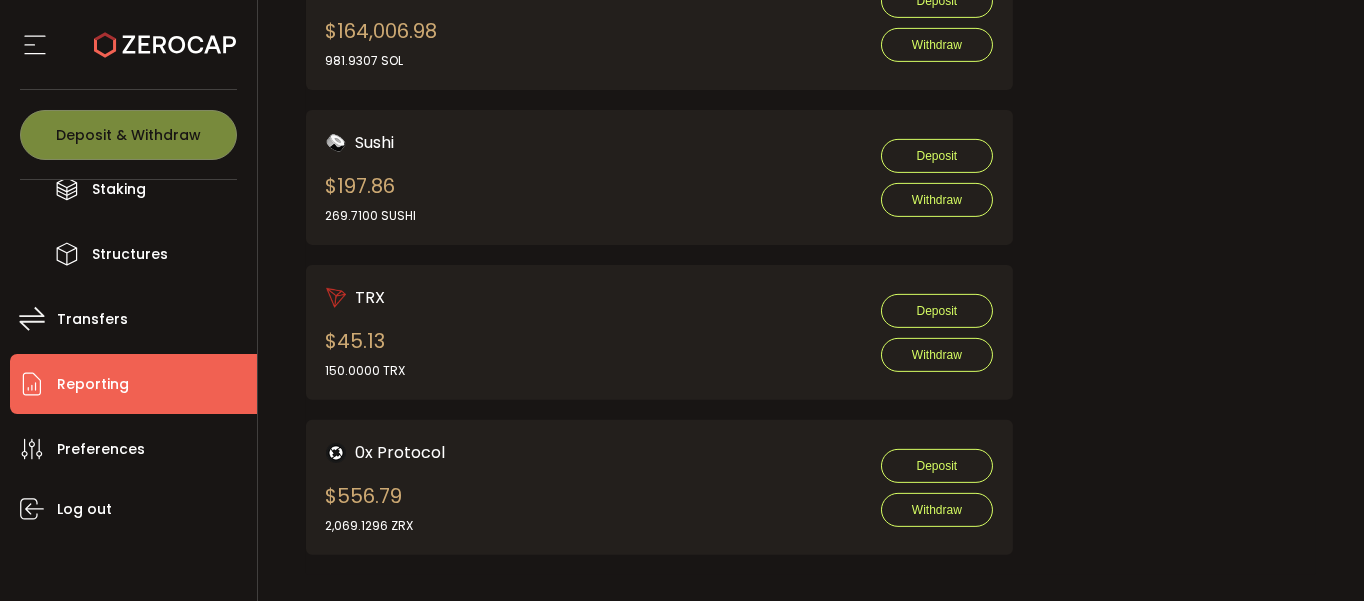 click on "Reporting" at bounding box center (93, 384) 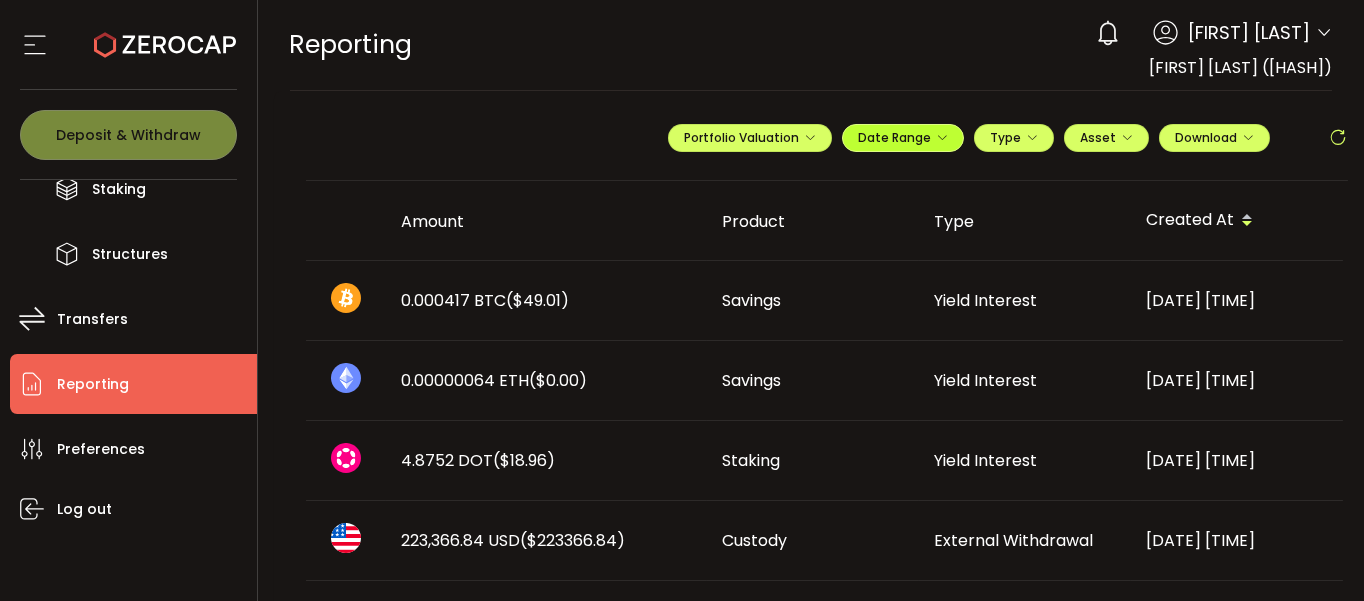 click on "Date Range" at bounding box center (903, 137) 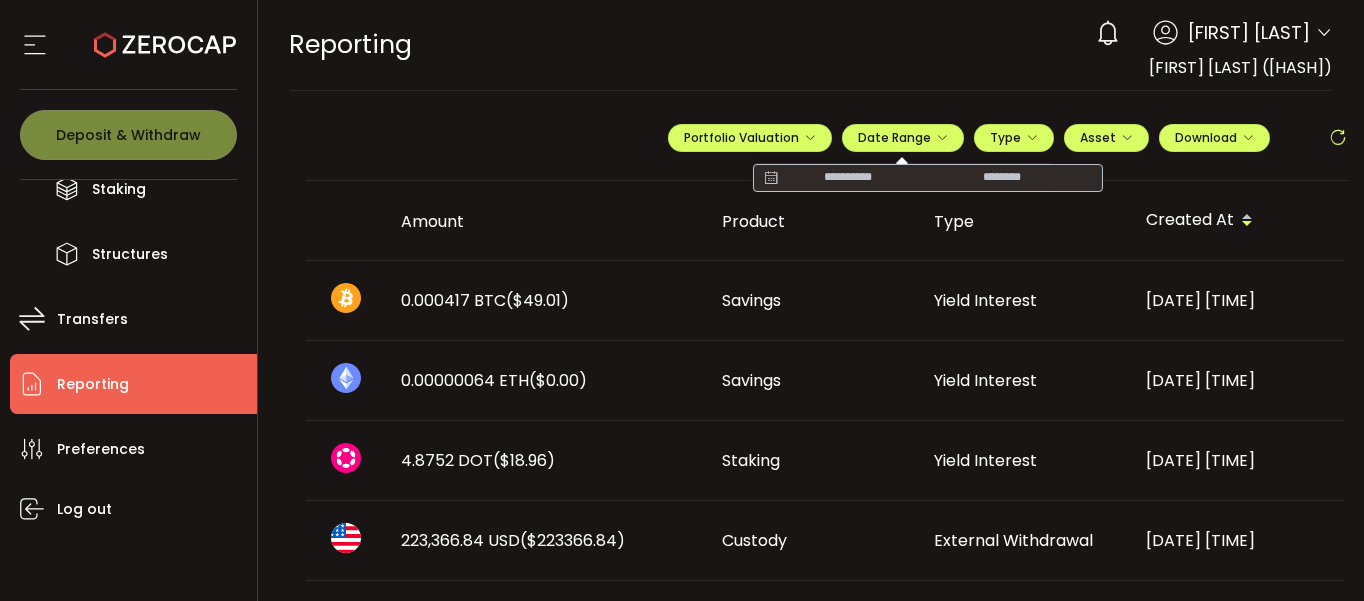 click at bounding box center (771, 178) 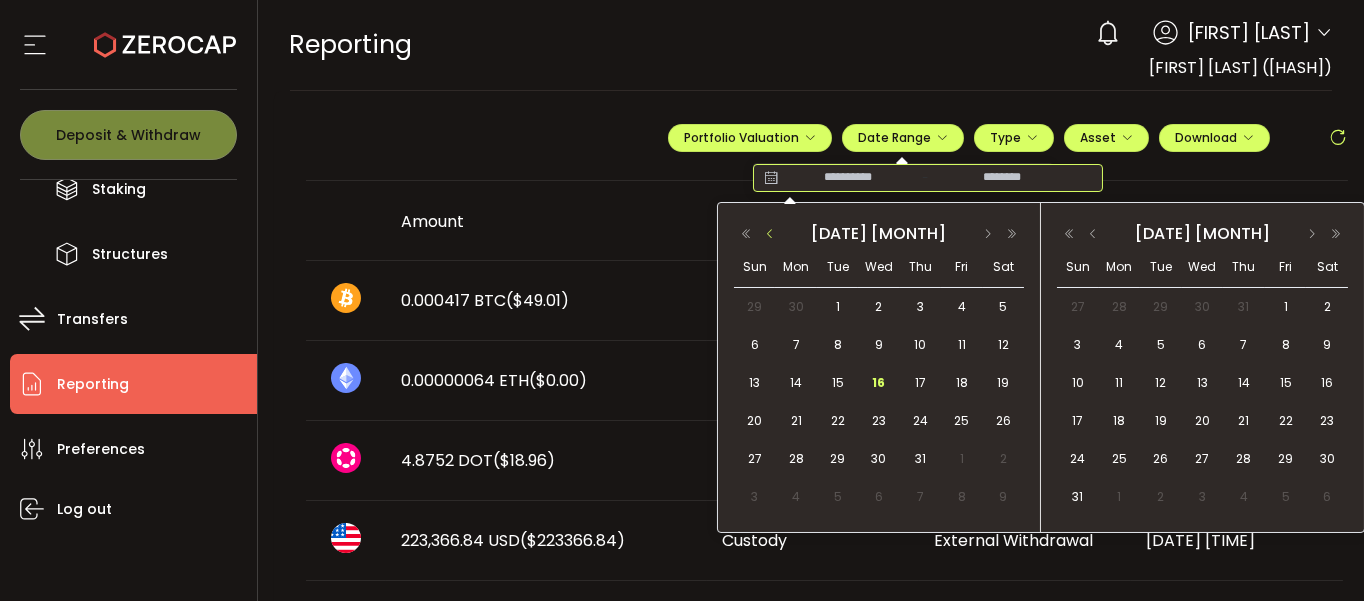 click at bounding box center (770, 234) 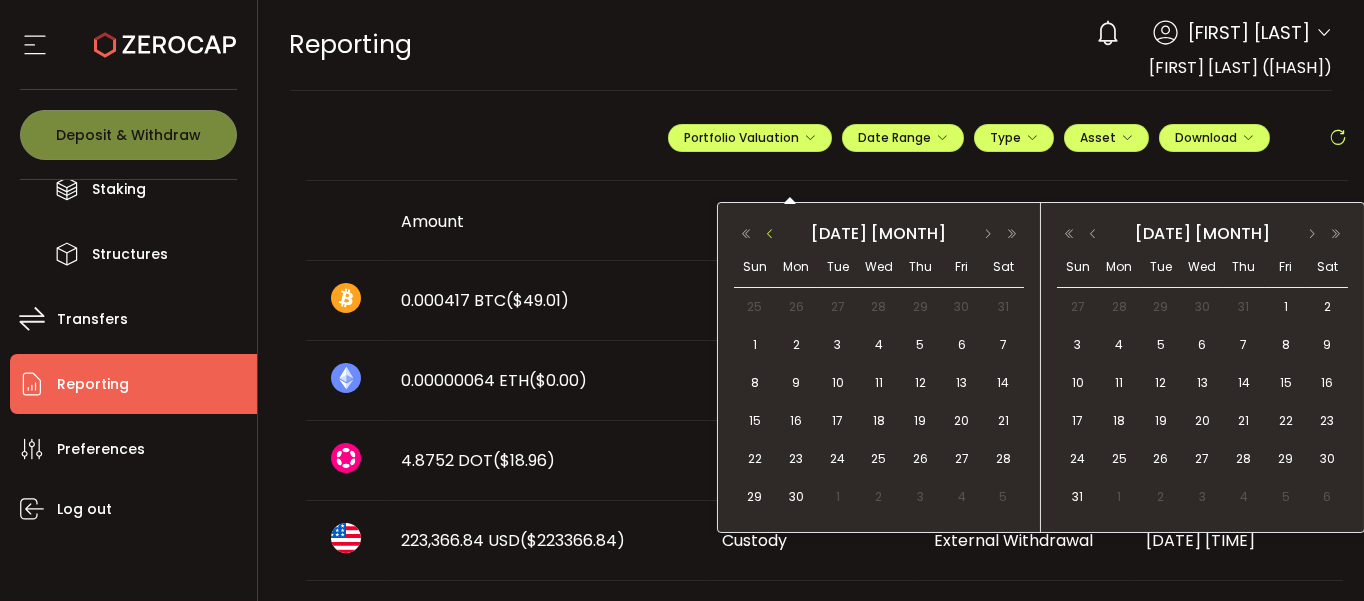 click at bounding box center [770, 234] 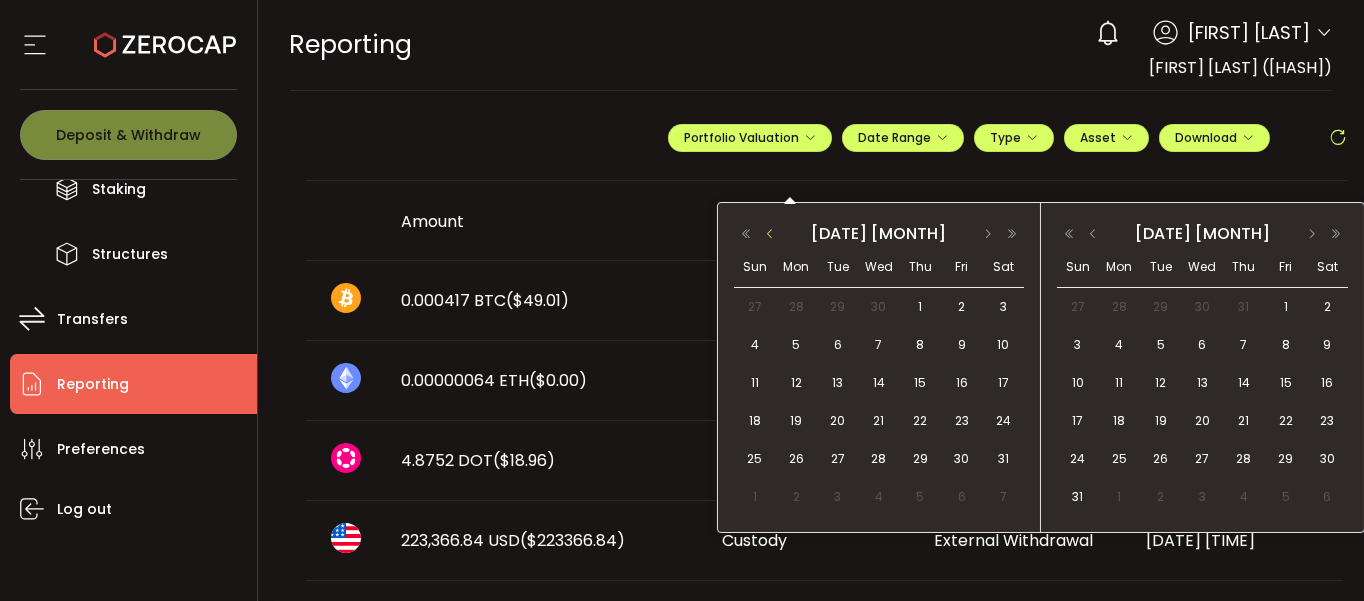 click at bounding box center (770, 234) 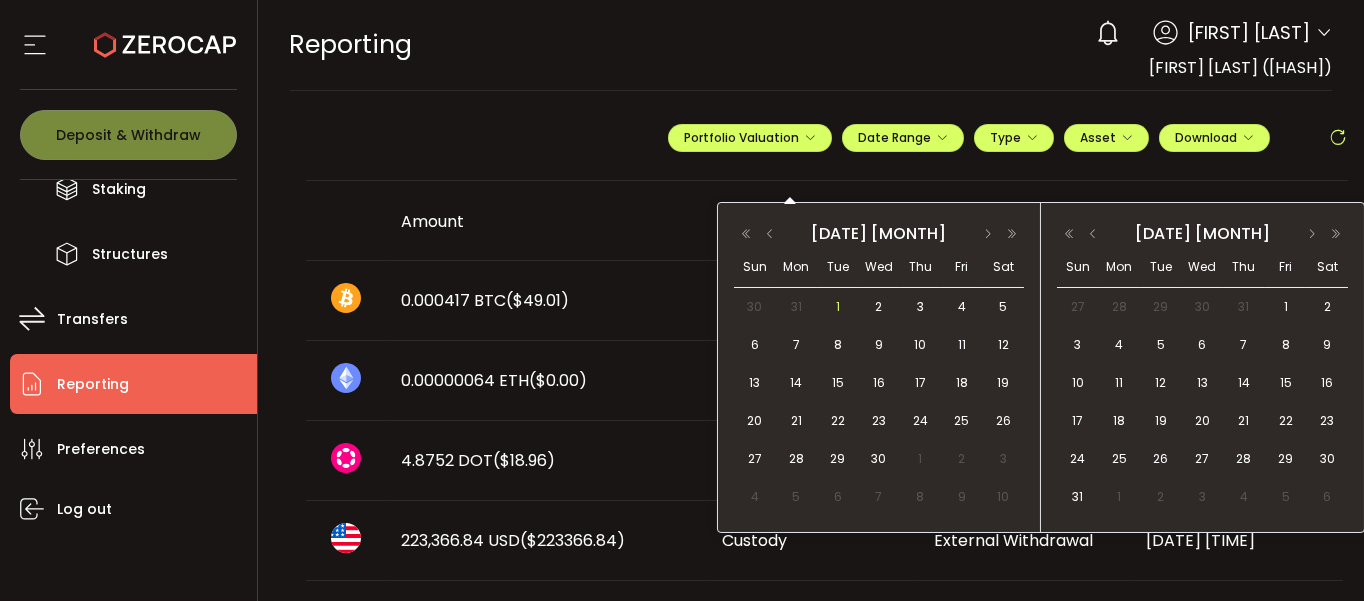 click on "1" at bounding box center (838, 307) 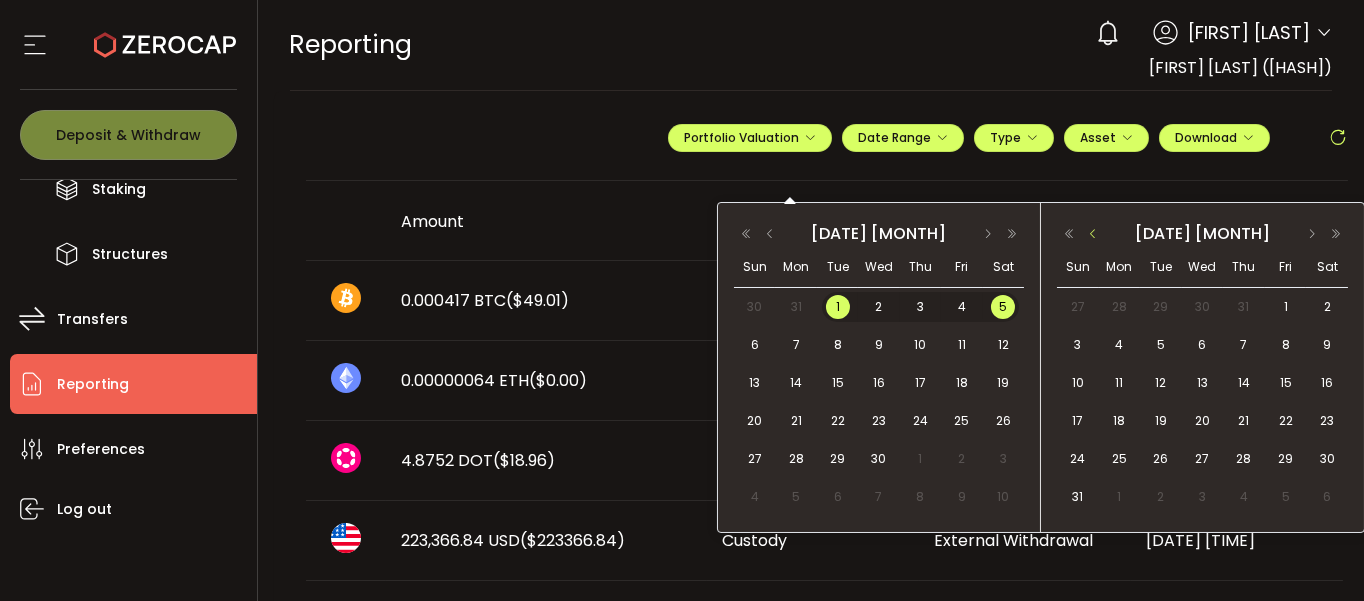 click at bounding box center (1093, 234) 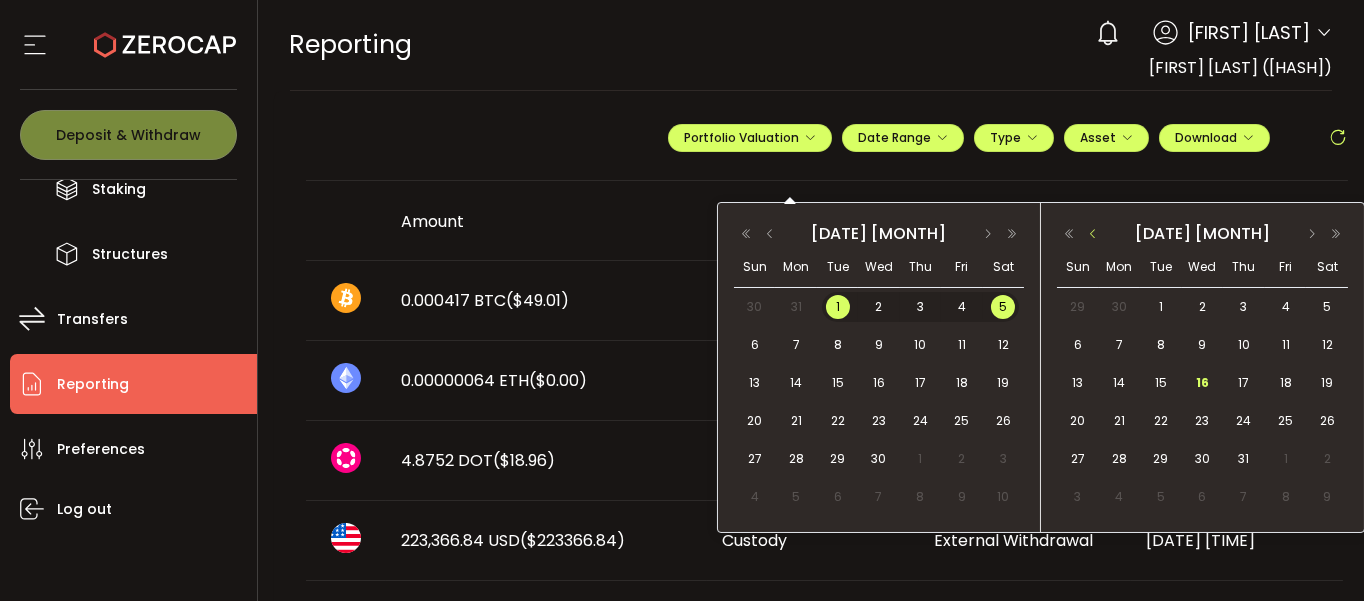 click at bounding box center (1093, 234) 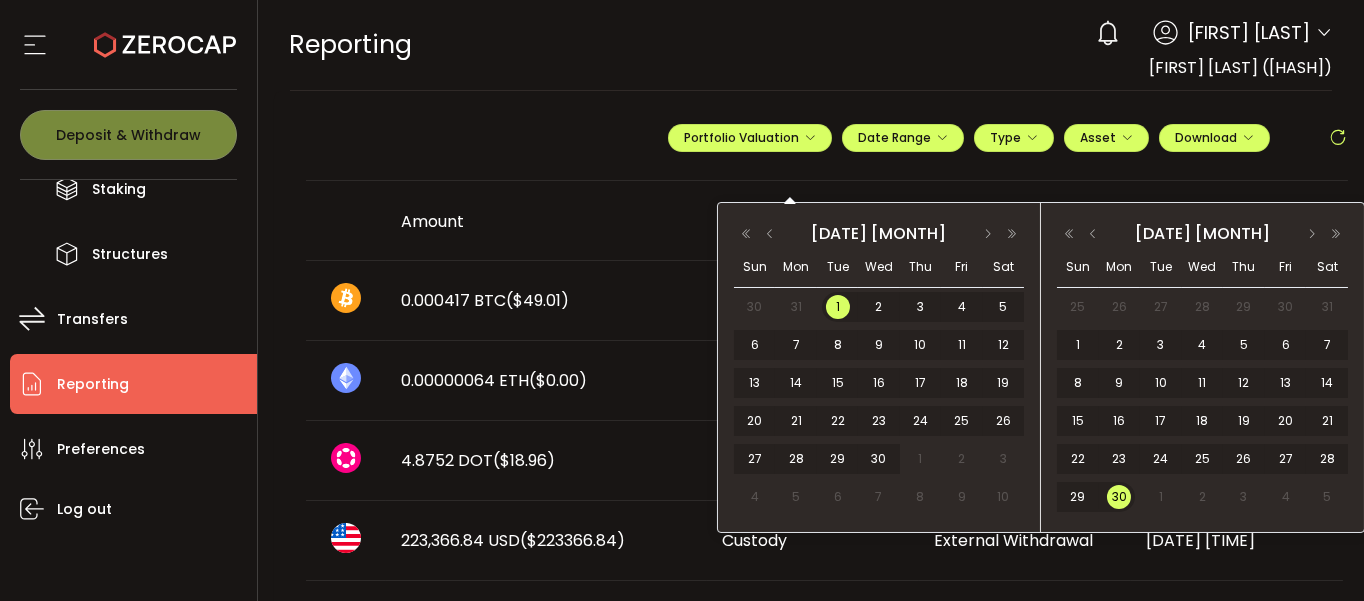 click on "30" at bounding box center [1117, 497] 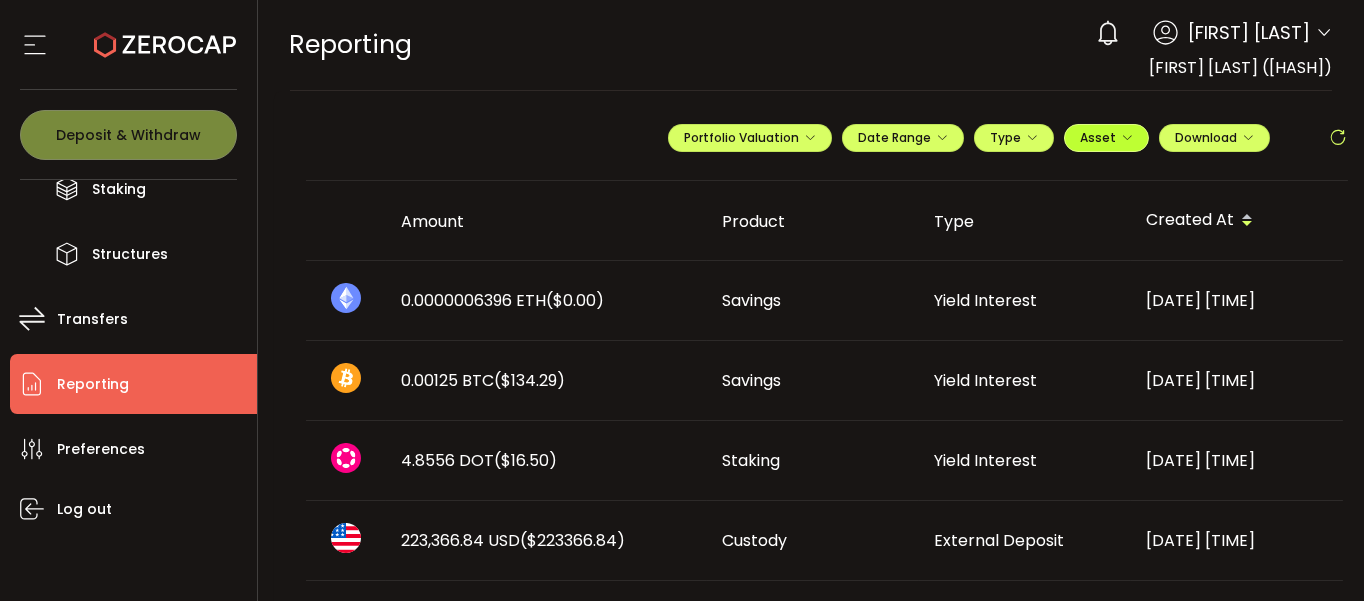 click on "Asset" at bounding box center (1106, 138) 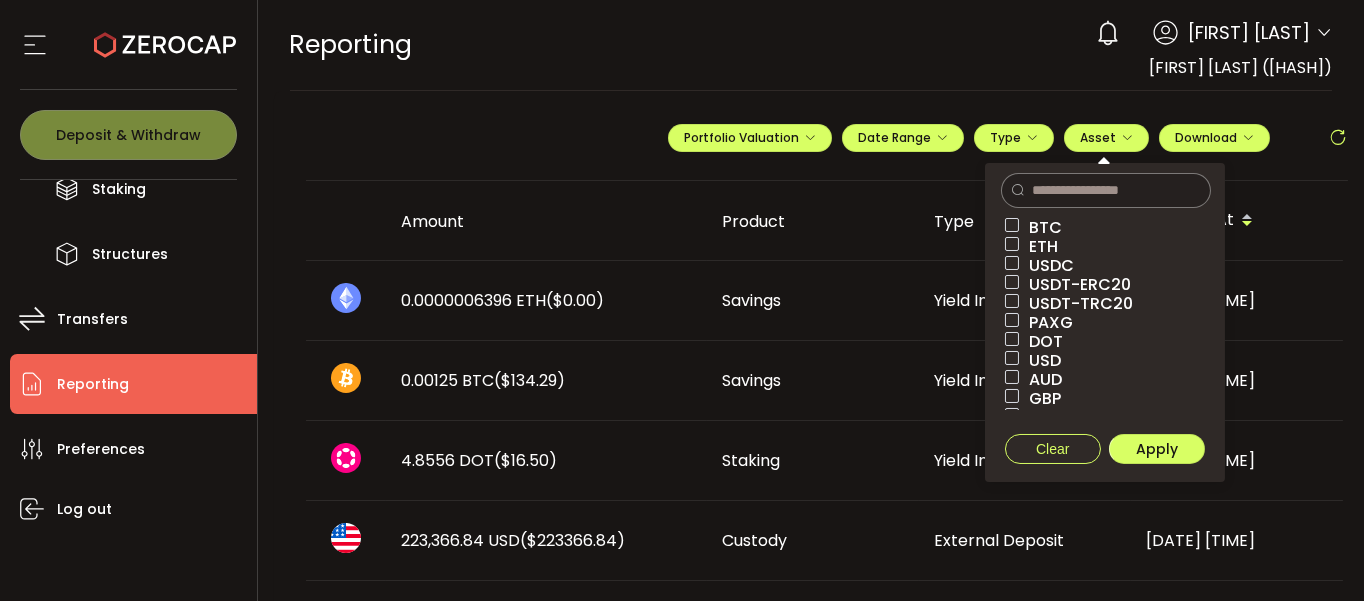 click on "BTC" at bounding box center (1040, 227) 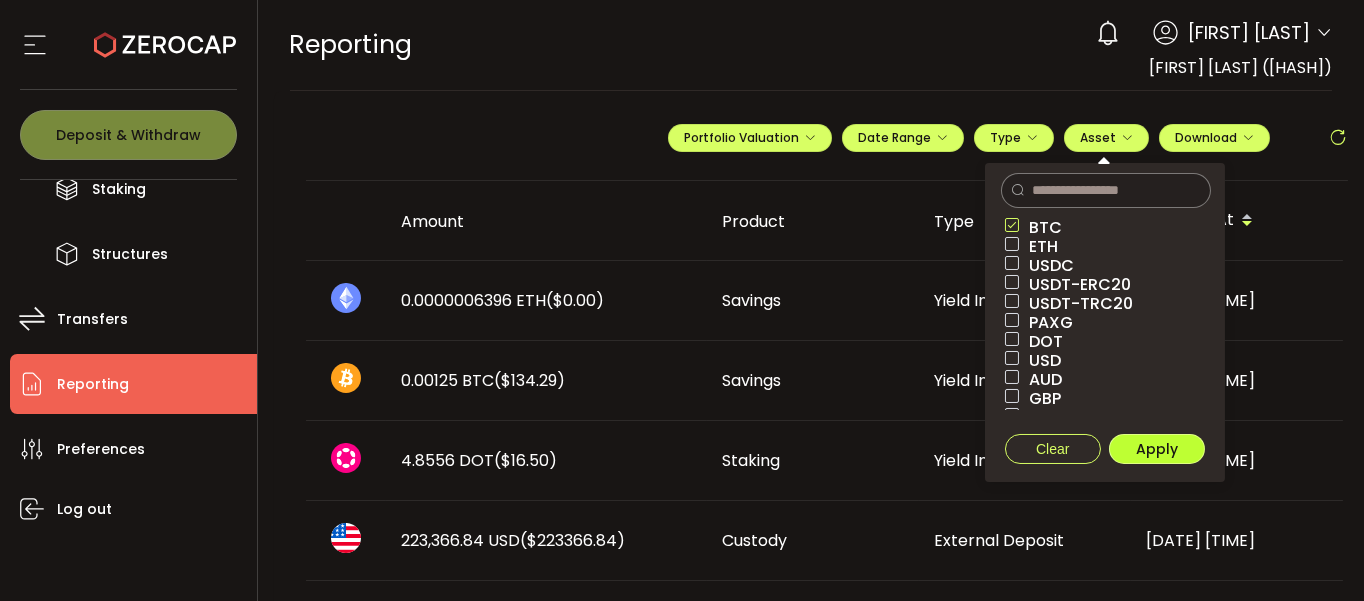 click on "Apply" at bounding box center (1157, 449) 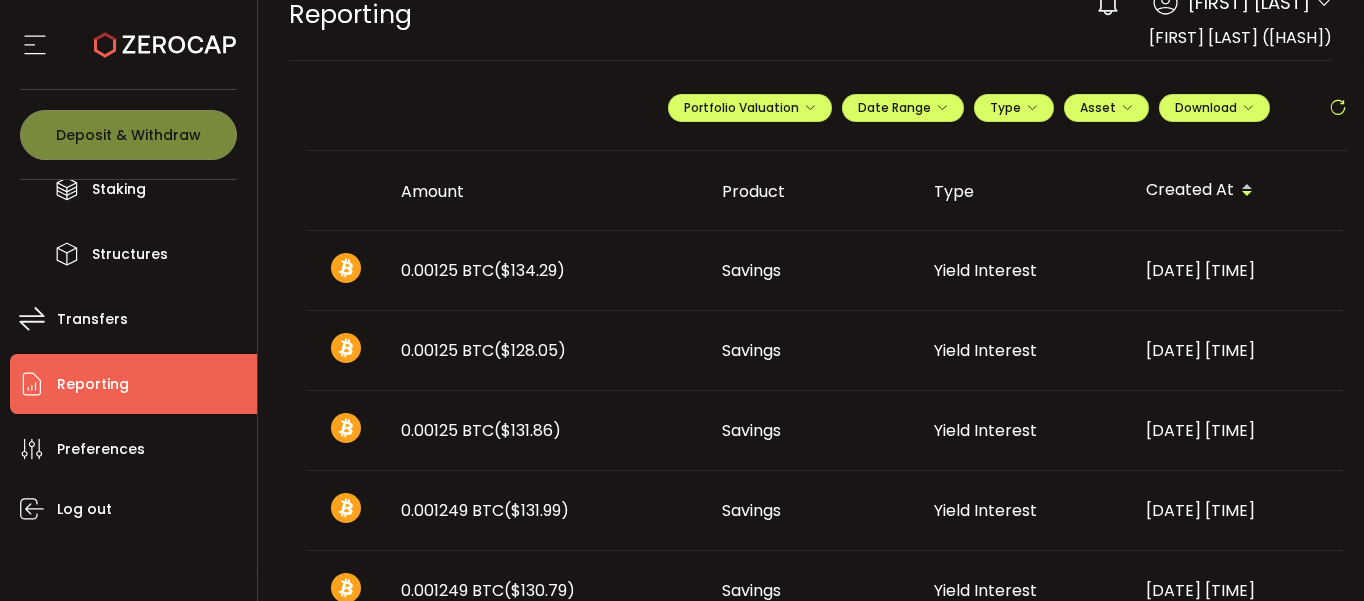 scroll, scrollTop: 0, scrollLeft: 0, axis: both 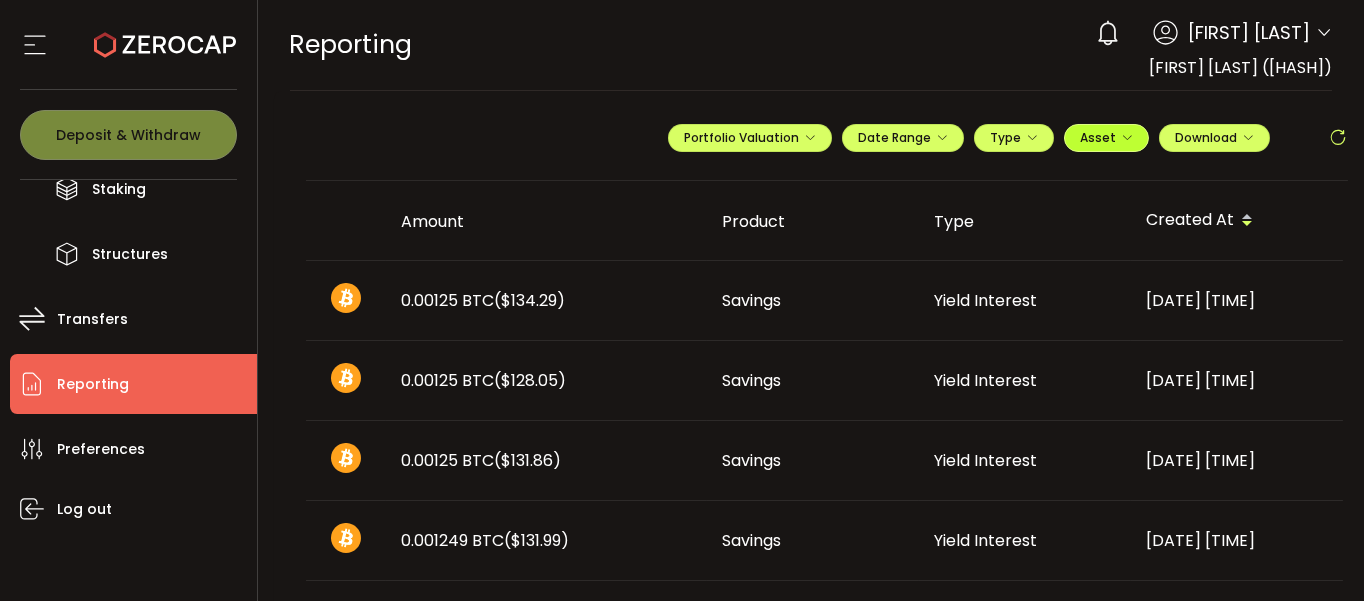 click on "Asset" at bounding box center (1106, 138) 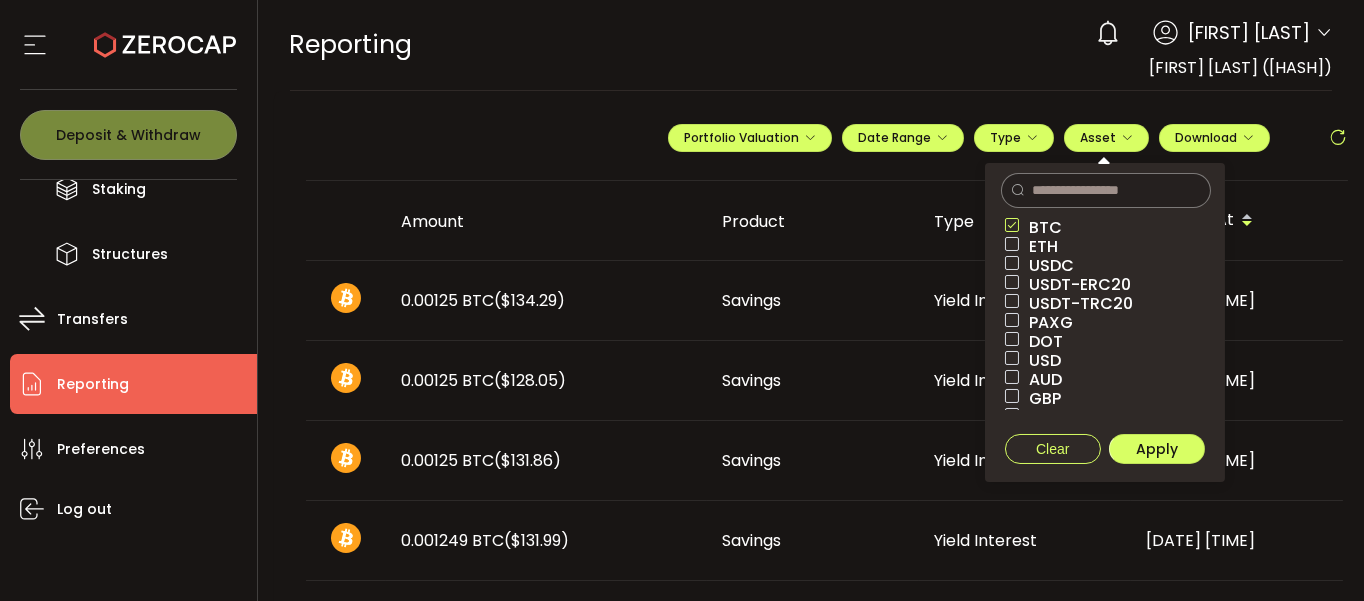 click on "BTC" at bounding box center (1040, 227) 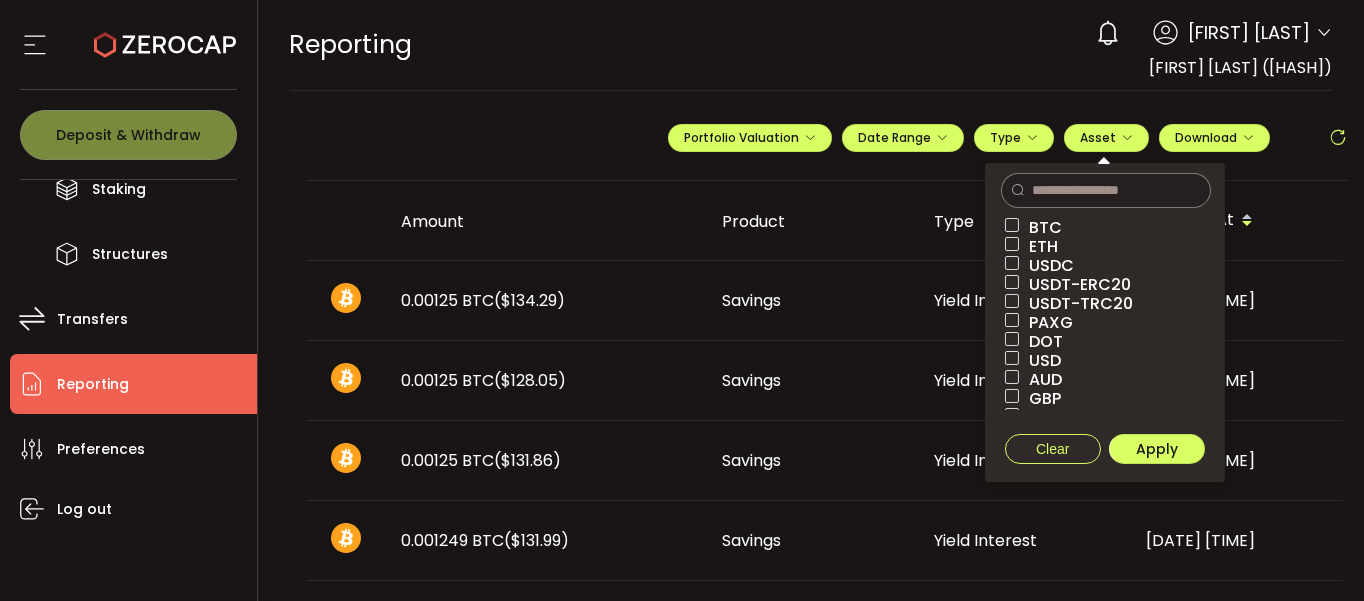 click on "ETH" at bounding box center [1038, 246] 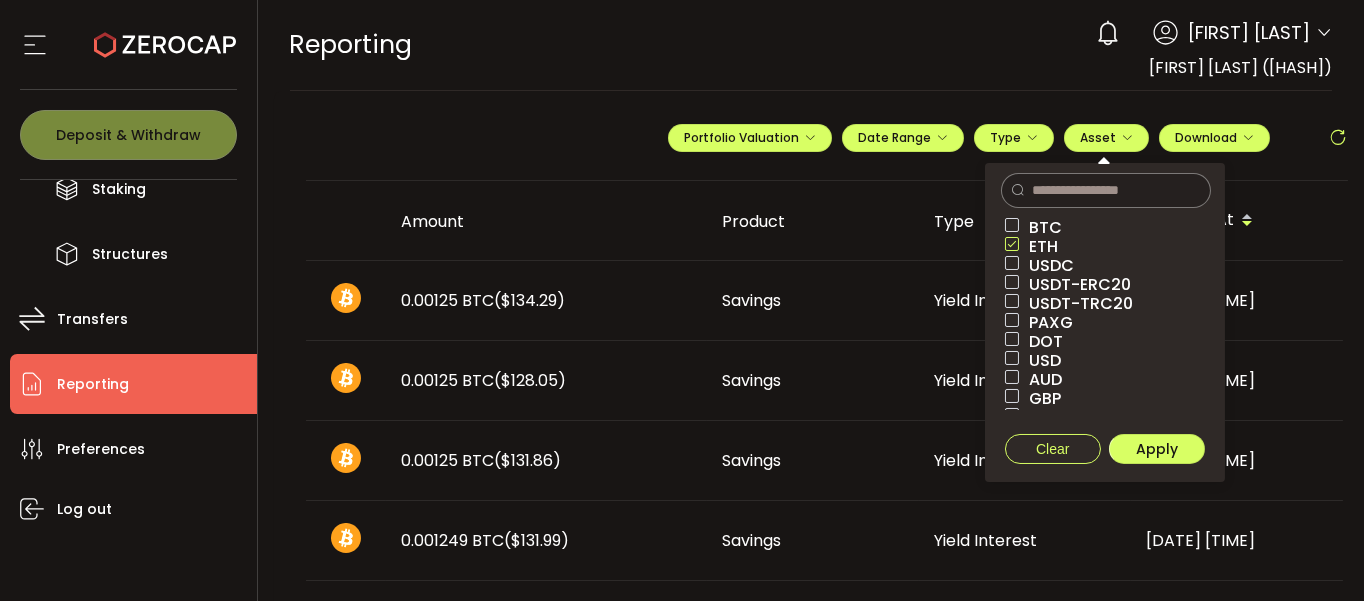 click on "BTC ETH USDC USDT-ERC20 USDT-TRC20 PAXG DOT USD AUD GBP EUR CAD NZD Clear
Apply" at bounding box center (1105, 322) 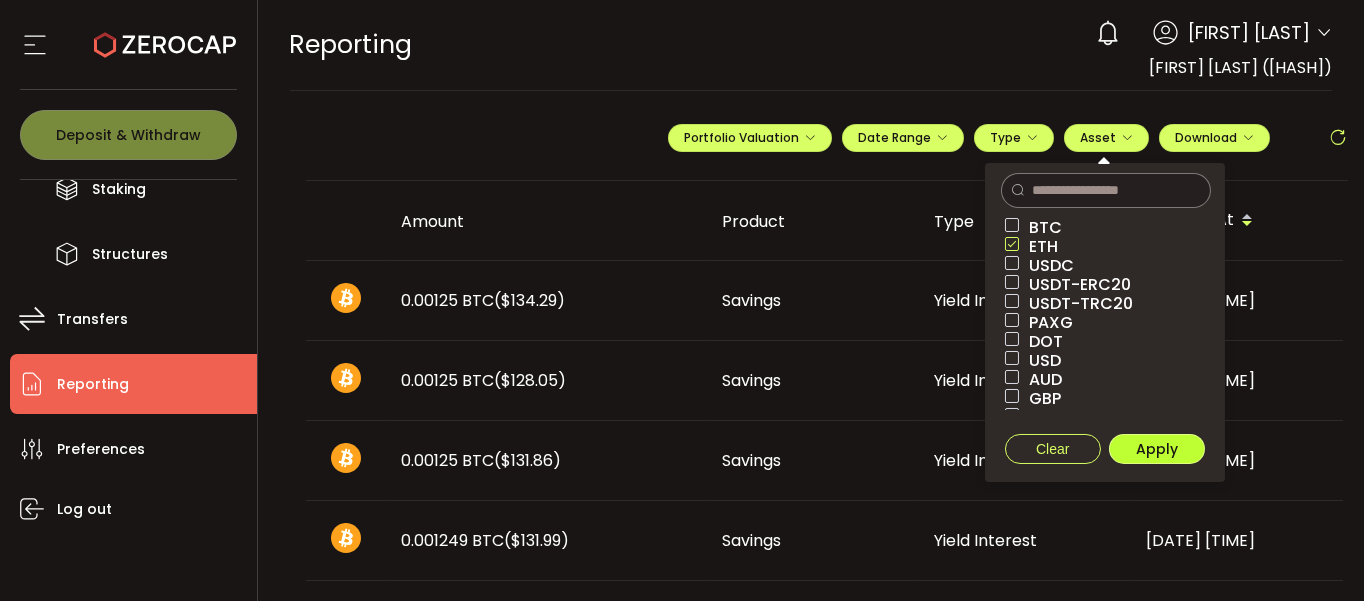 click on "Apply" at bounding box center (1157, 449) 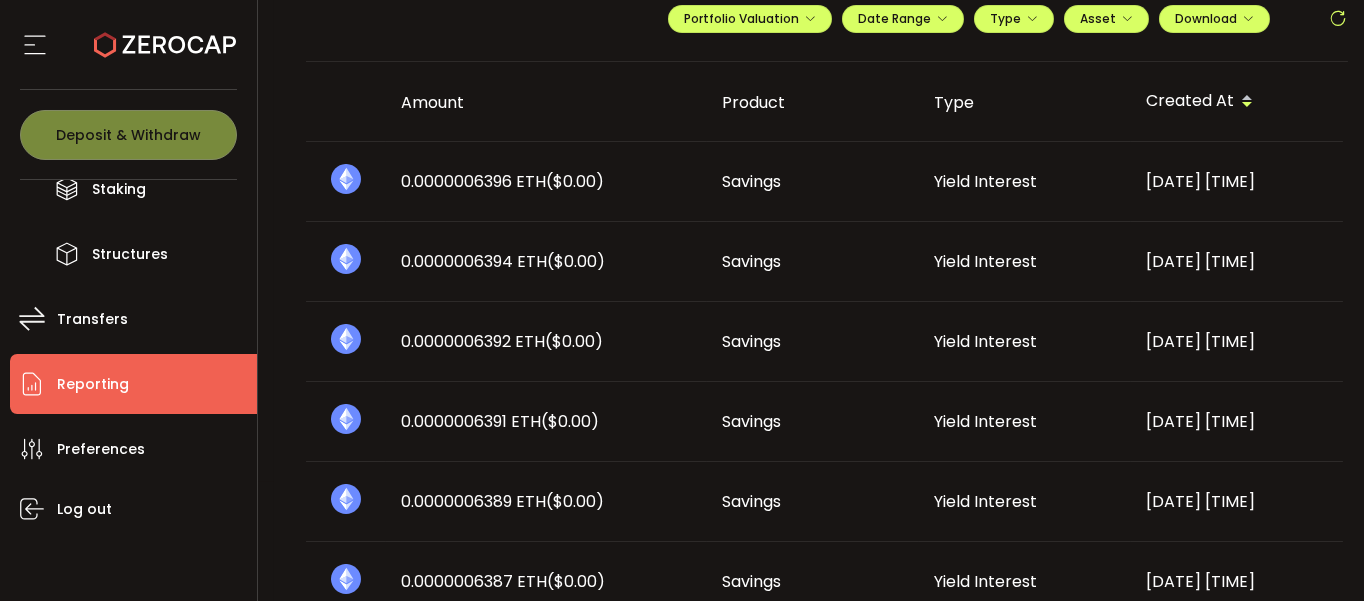 scroll, scrollTop: 0, scrollLeft: 0, axis: both 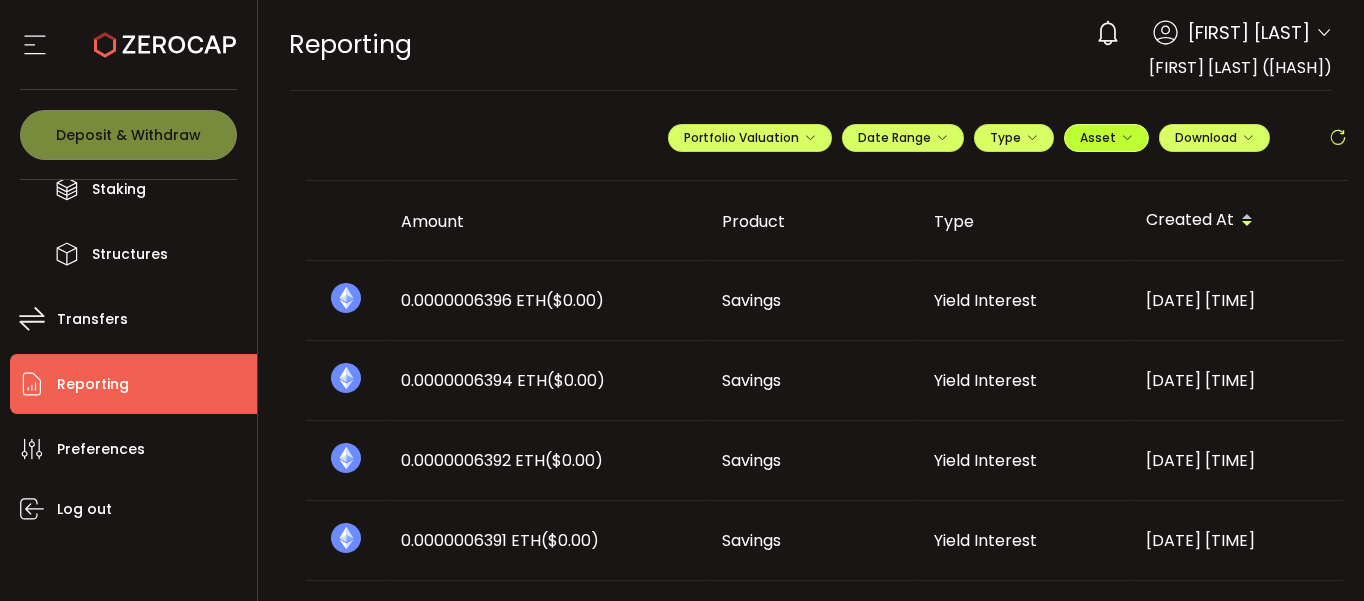 click on "Asset" at bounding box center [1098, 137] 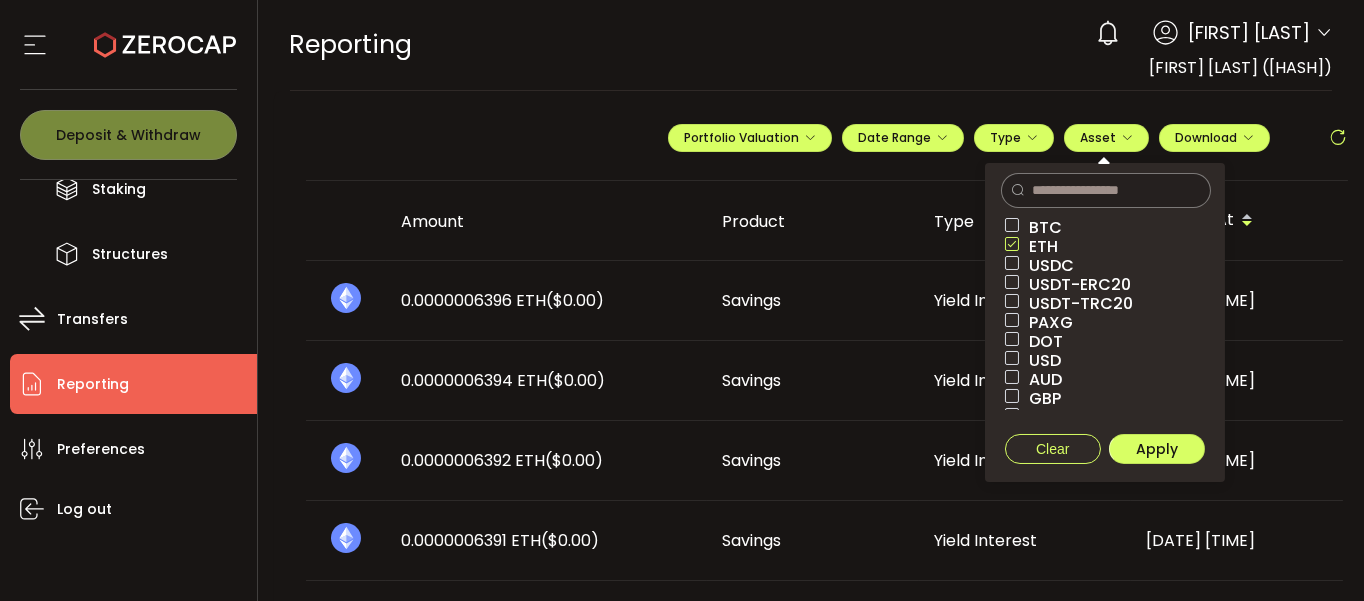 click on "ETH" at bounding box center [1038, 246] 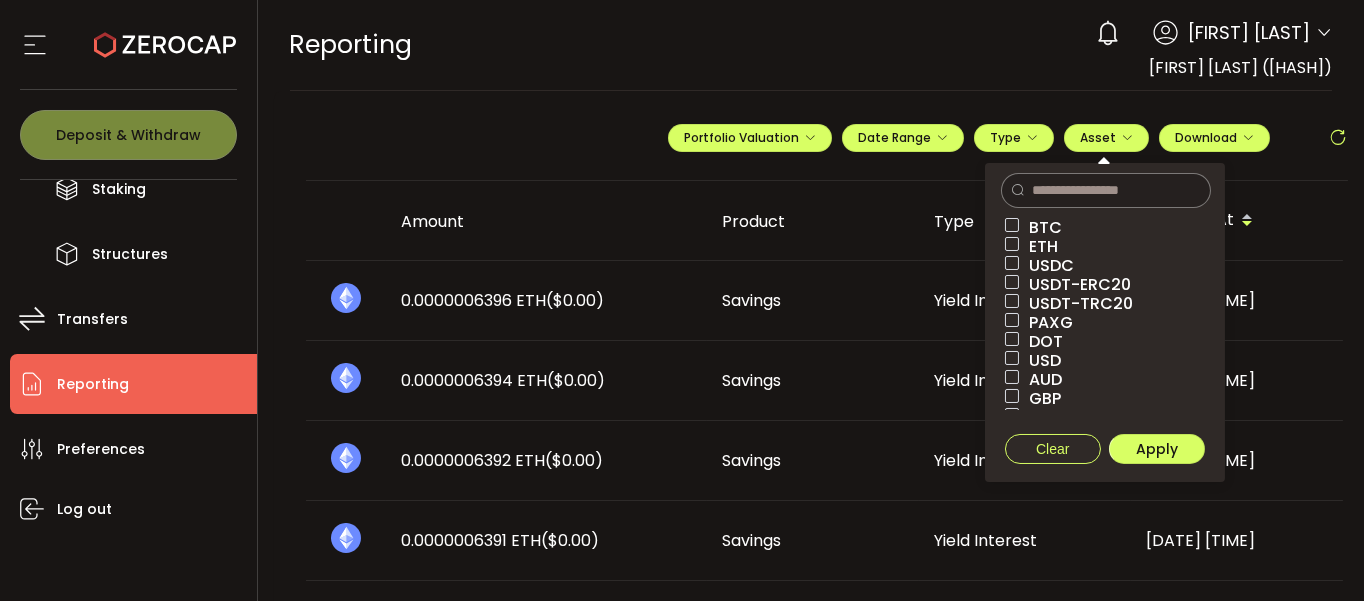 click on "USDC" at bounding box center [1046, 265] 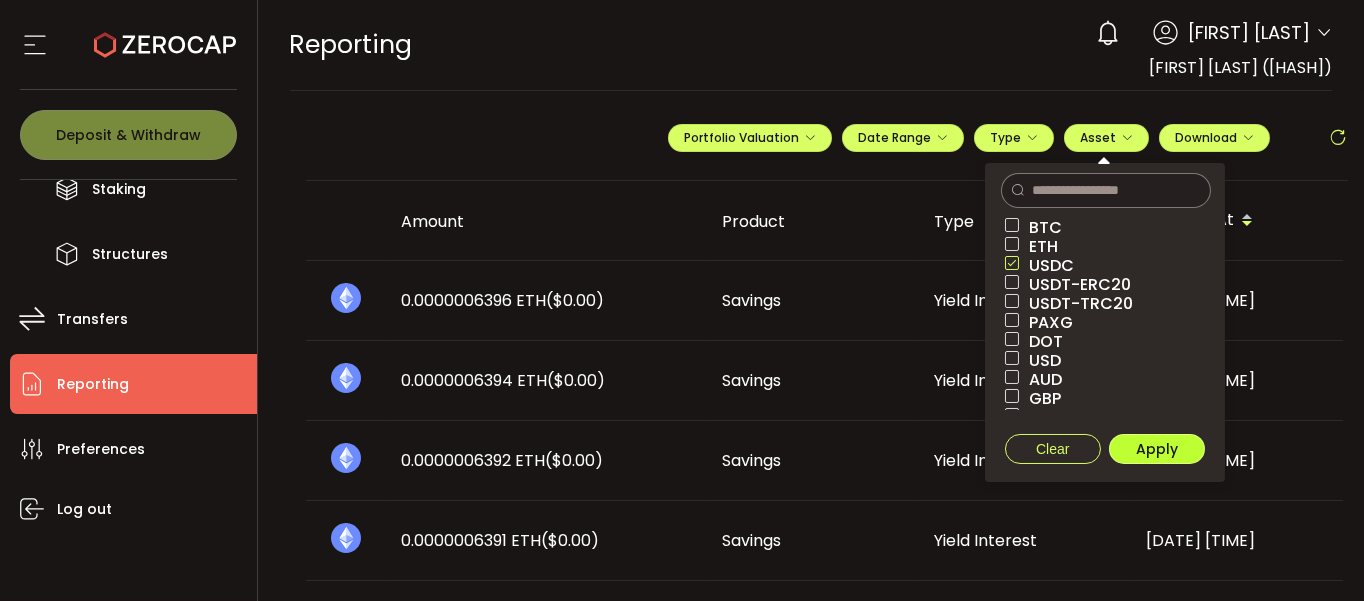 click on "Apply" at bounding box center (1157, 449) 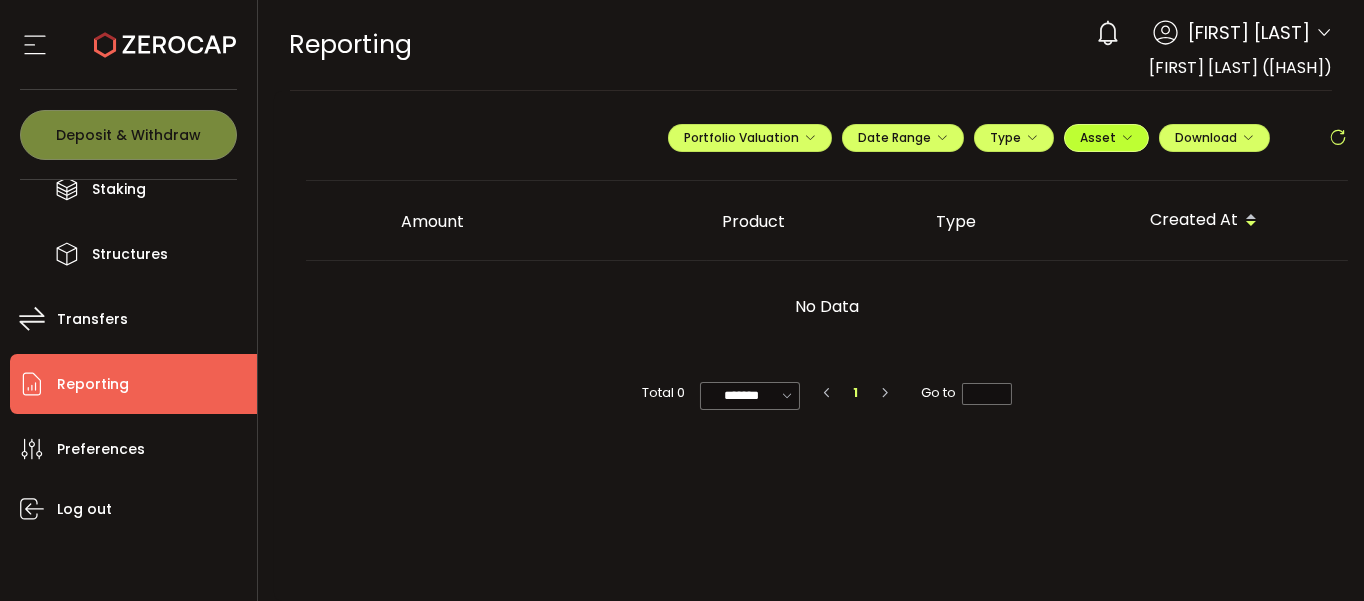 click on "Asset" at bounding box center [1098, 137] 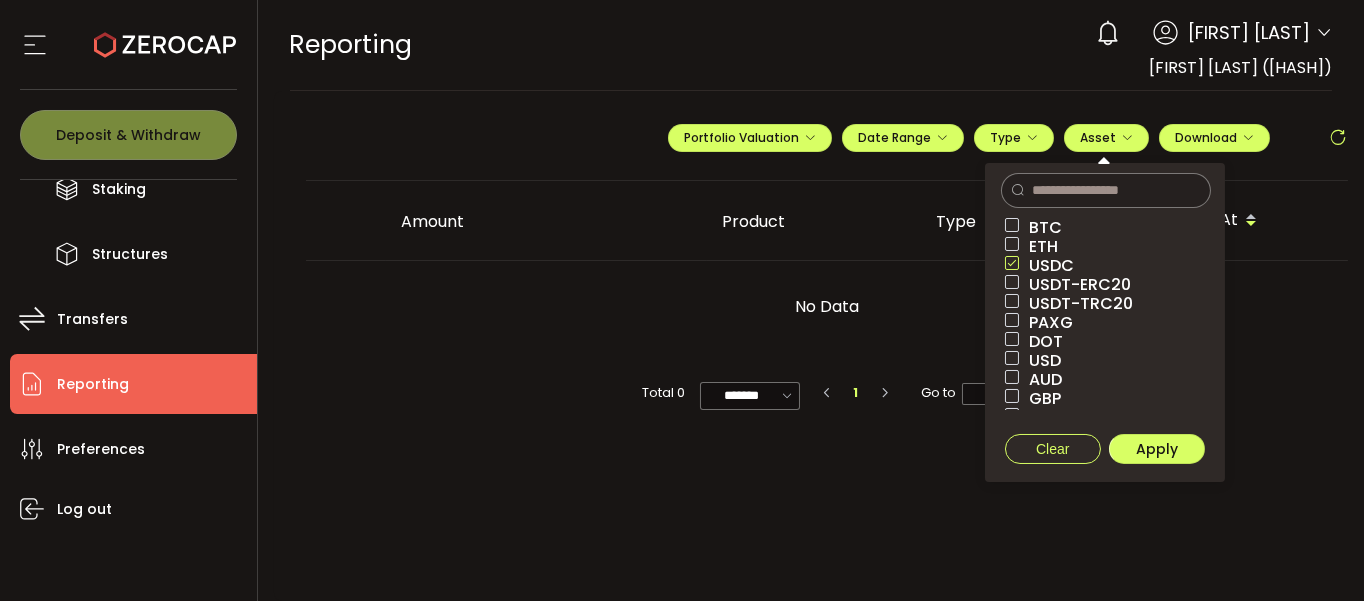click on "USDC" at bounding box center (1046, 265) 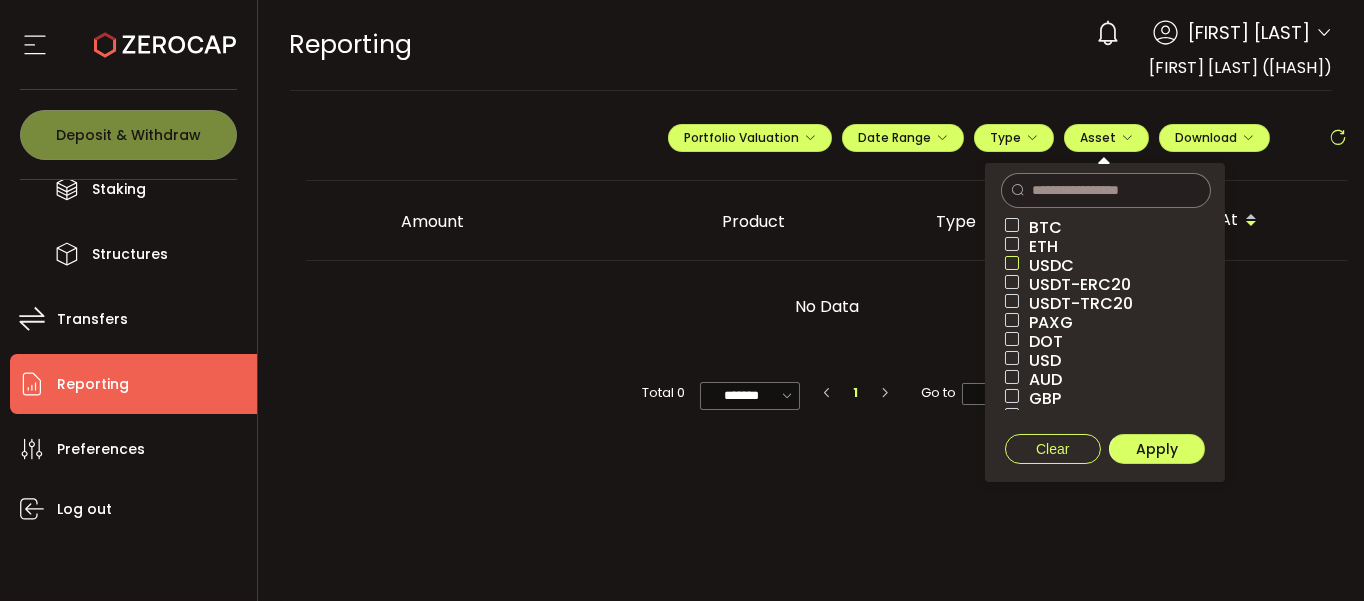 click on "USDT-ERC20" at bounding box center [1075, 284] 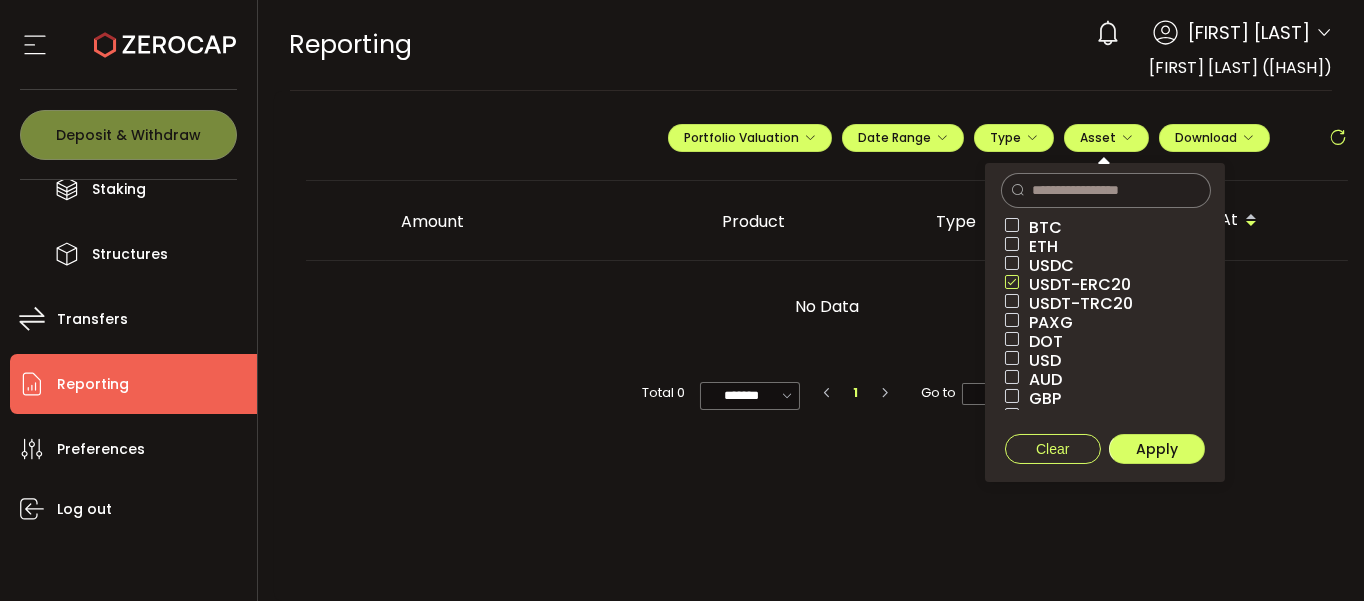 click on "USDT-TRC20" at bounding box center (1076, 303) 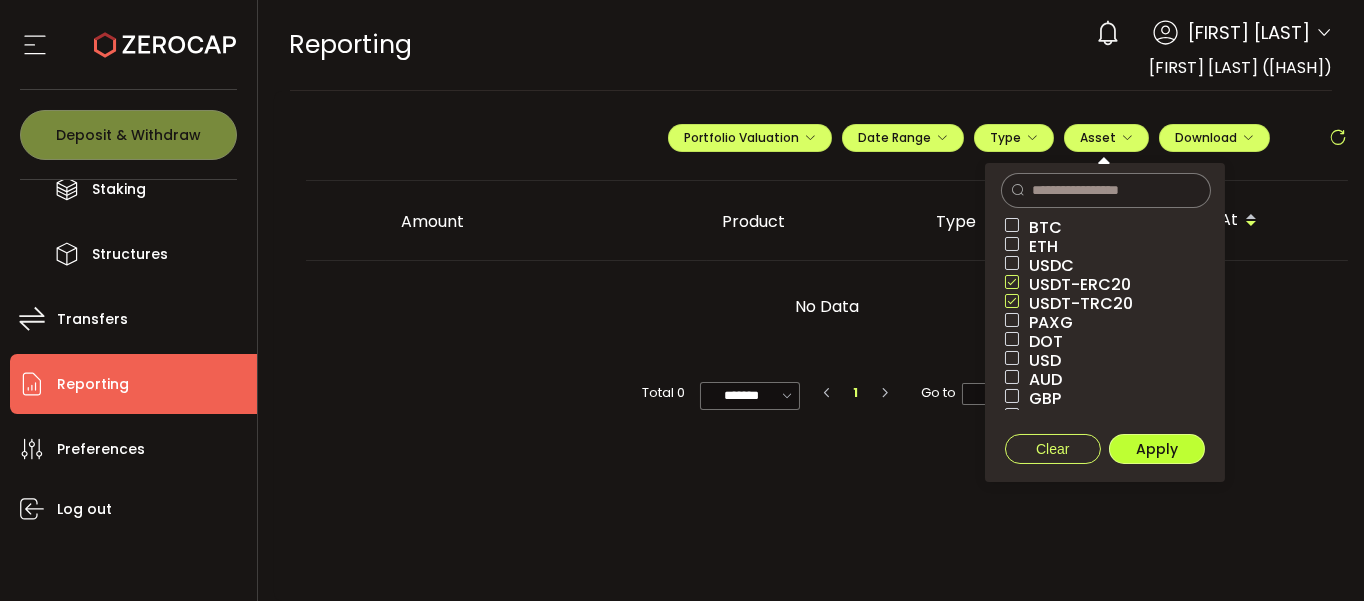 click on "Apply" at bounding box center (1157, 449) 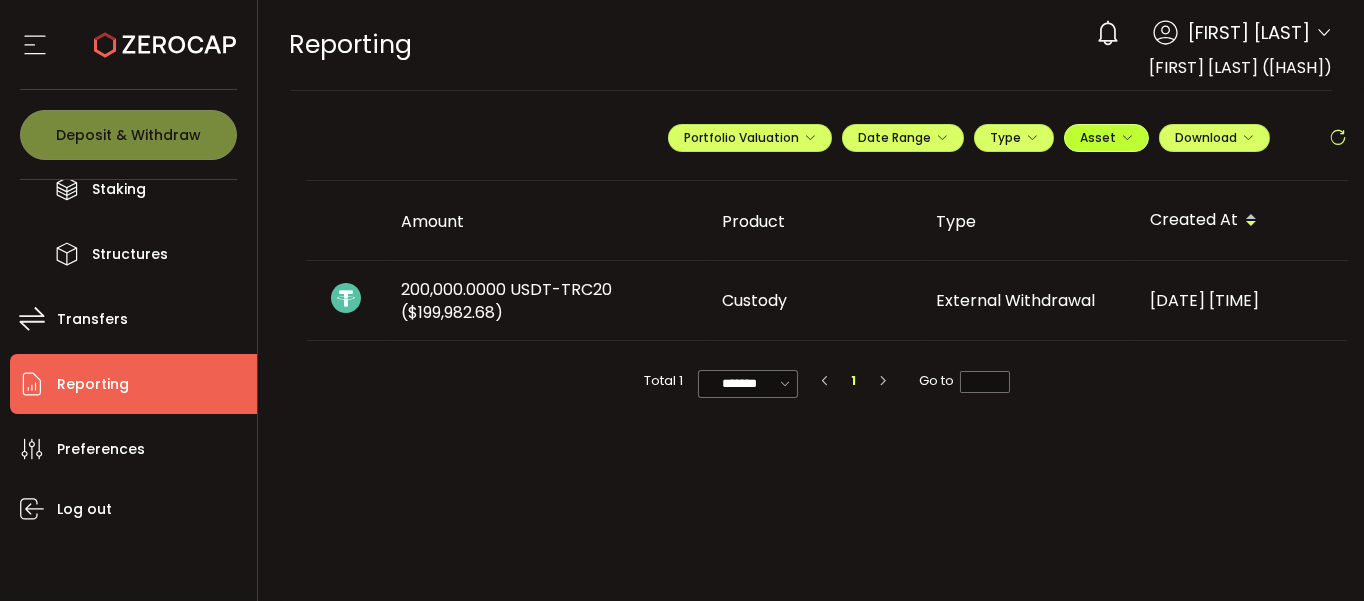 click on "Asset" at bounding box center [1098, 137] 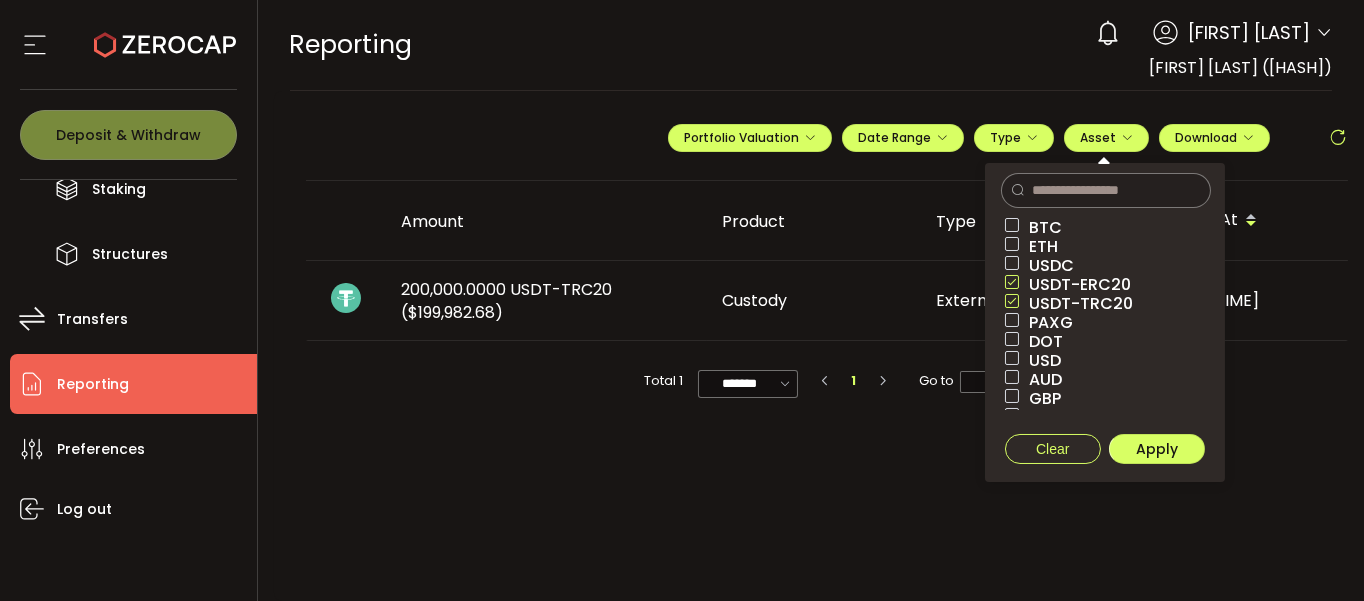 click on "USDT-ERC20" at bounding box center (1075, 284) 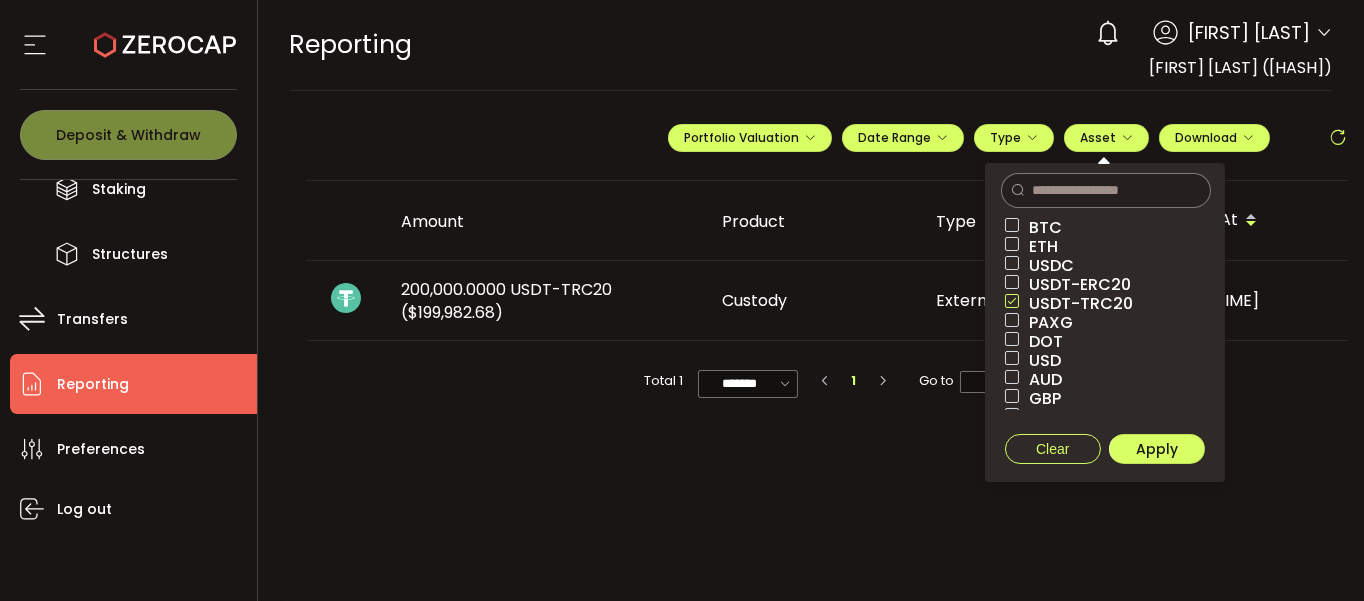 click on "USDT-TRC20" at bounding box center (1076, 303) 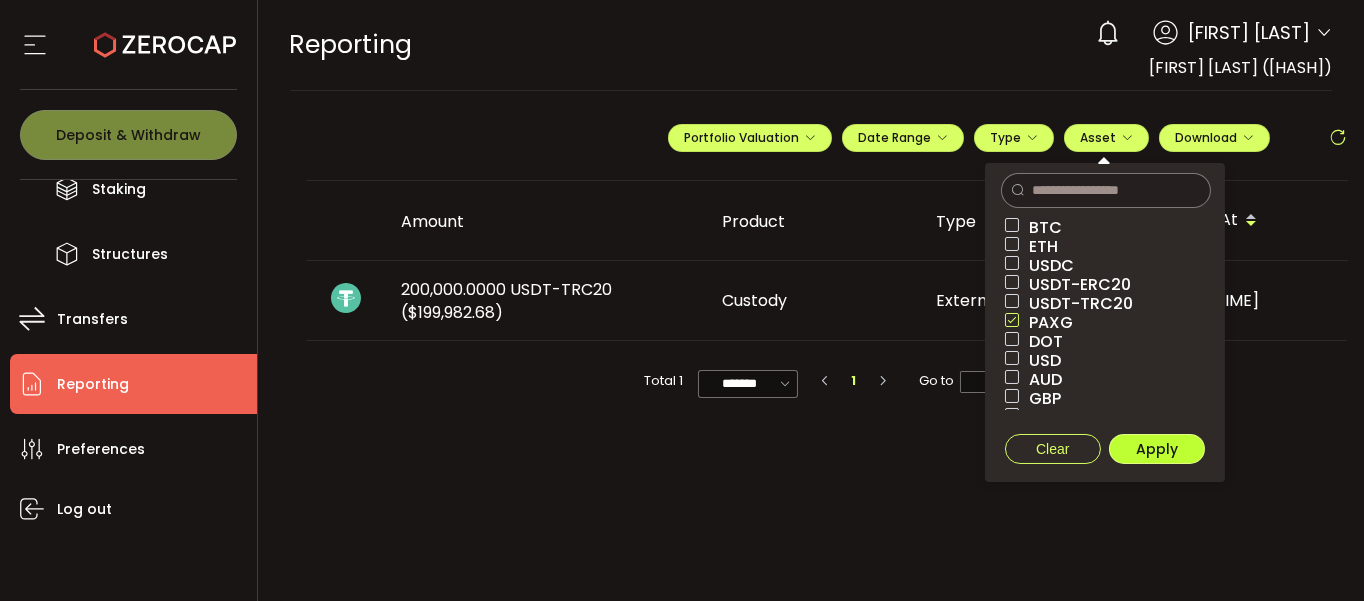 click on "Apply" at bounding box center (1157, 449) 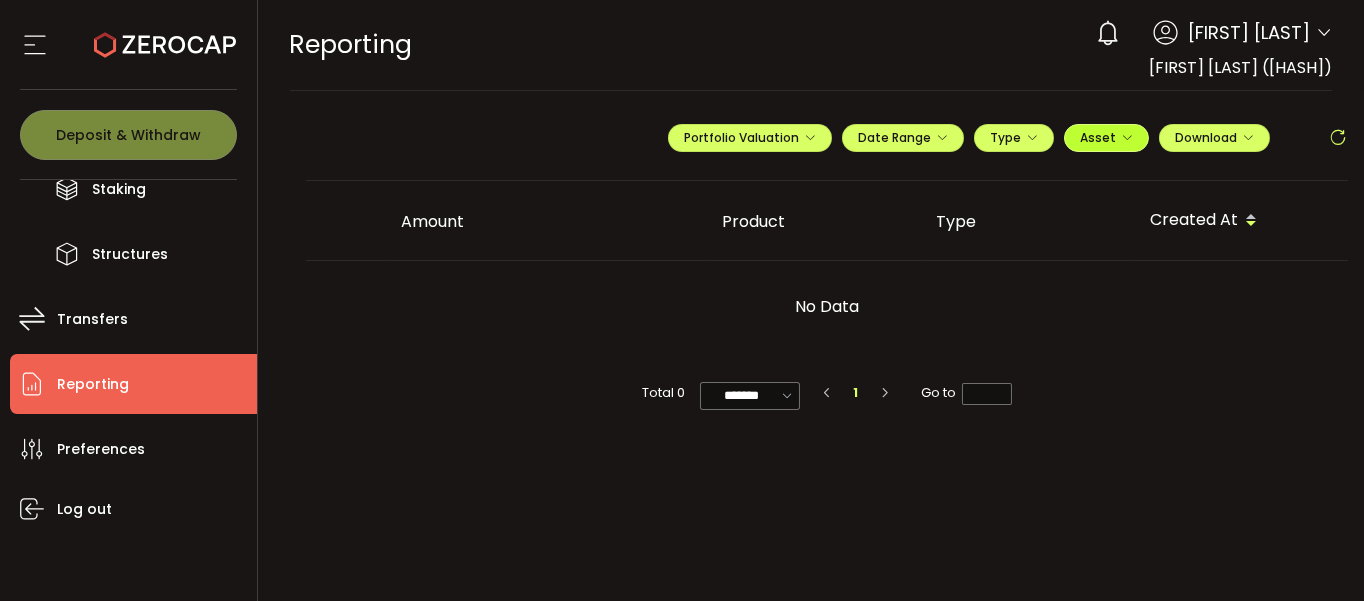 click on "Asset" at bounding box center (1106, 137) 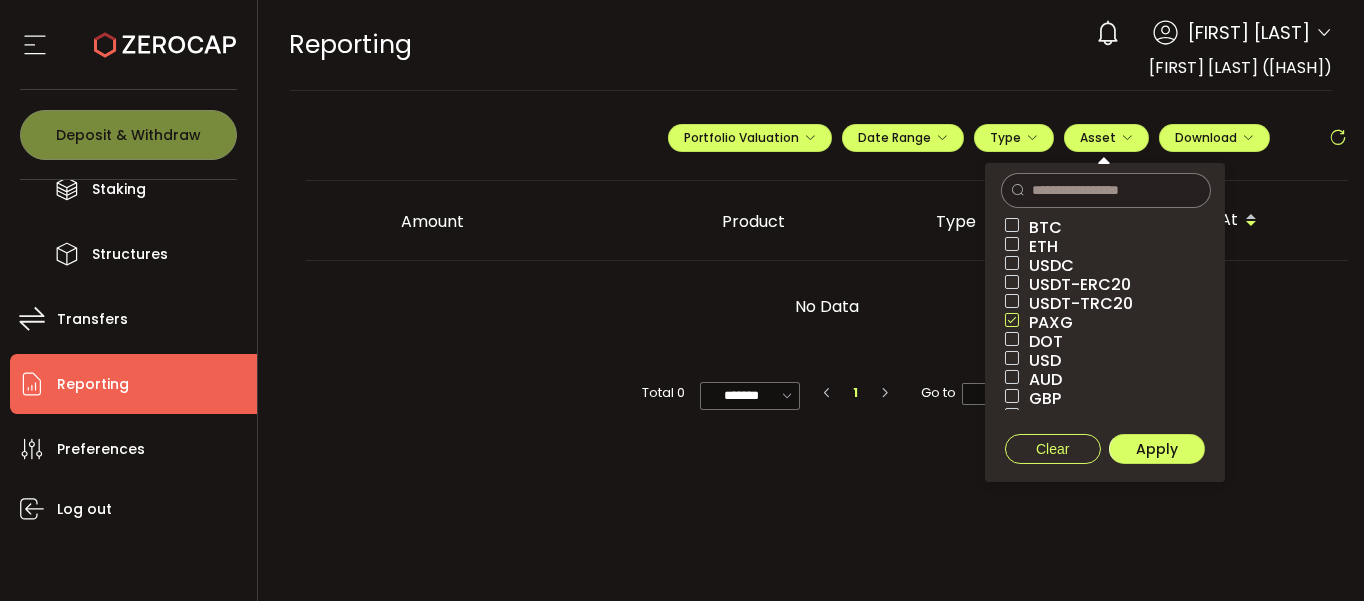 drag, startPoint x: 1054, startPoint y: 336, endPoint x: 1059, endPoint y: 346, distance: 11.18034 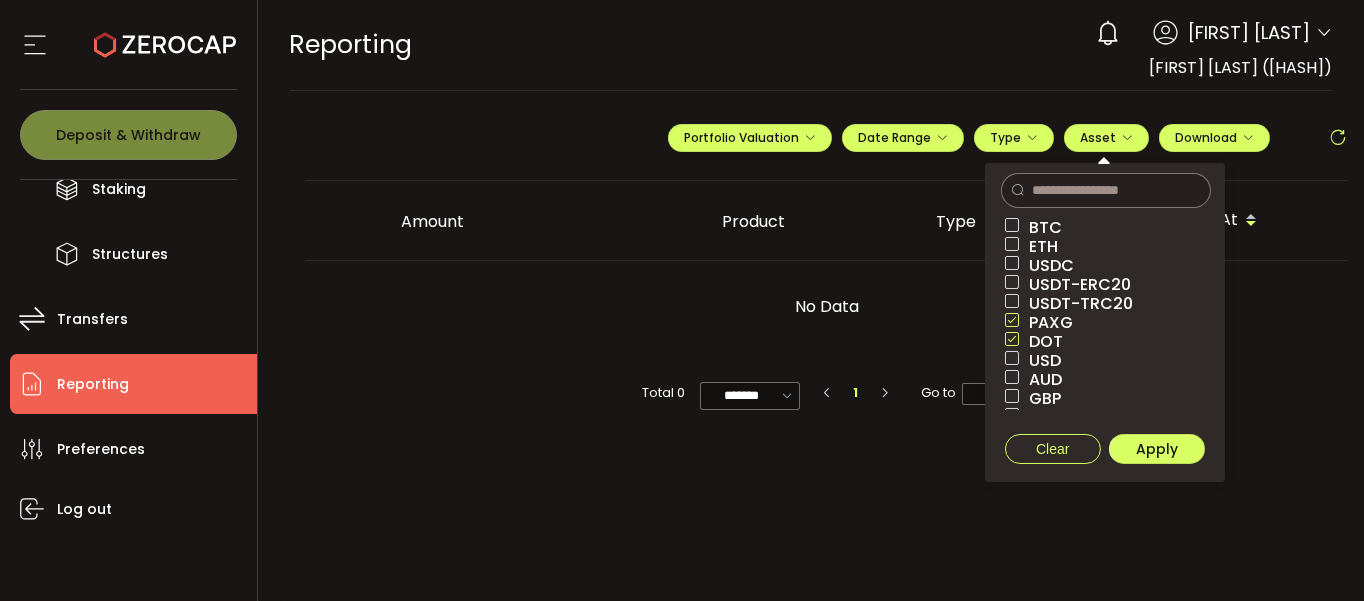 click on "PAXG" at bounding box center [1046, 322] 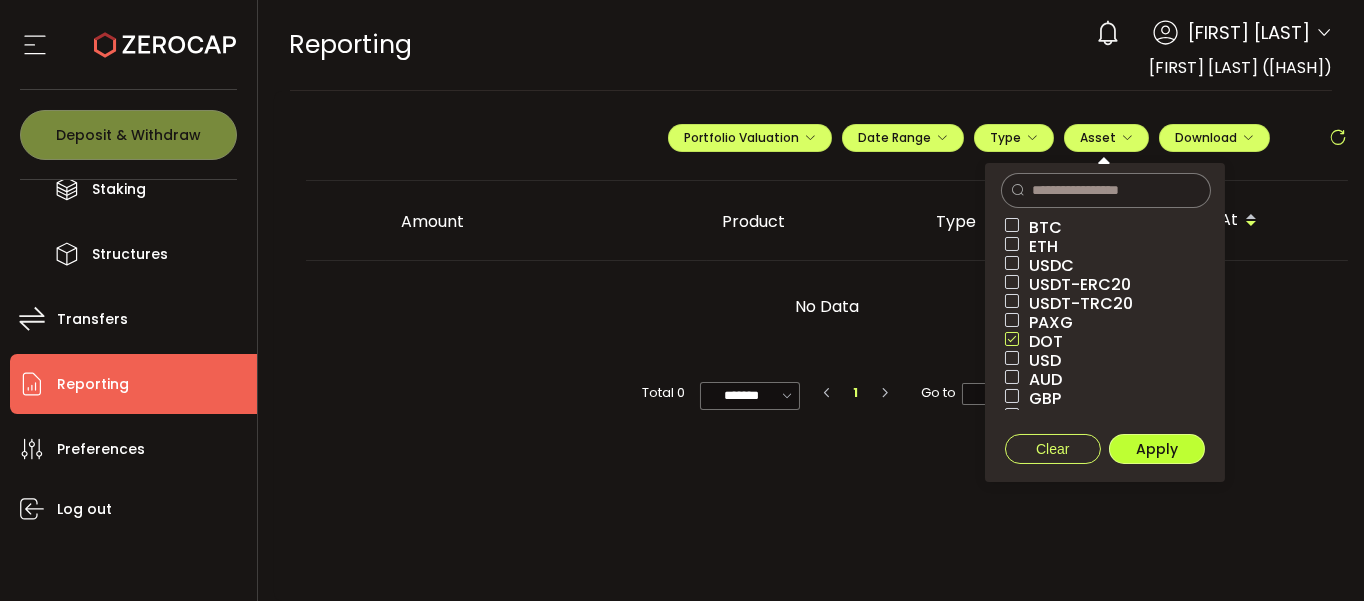 drag, startPoint x: 1177, startPoint y: 461, endPoint x: 1179, endPoint y: 447, distance: 14.142136 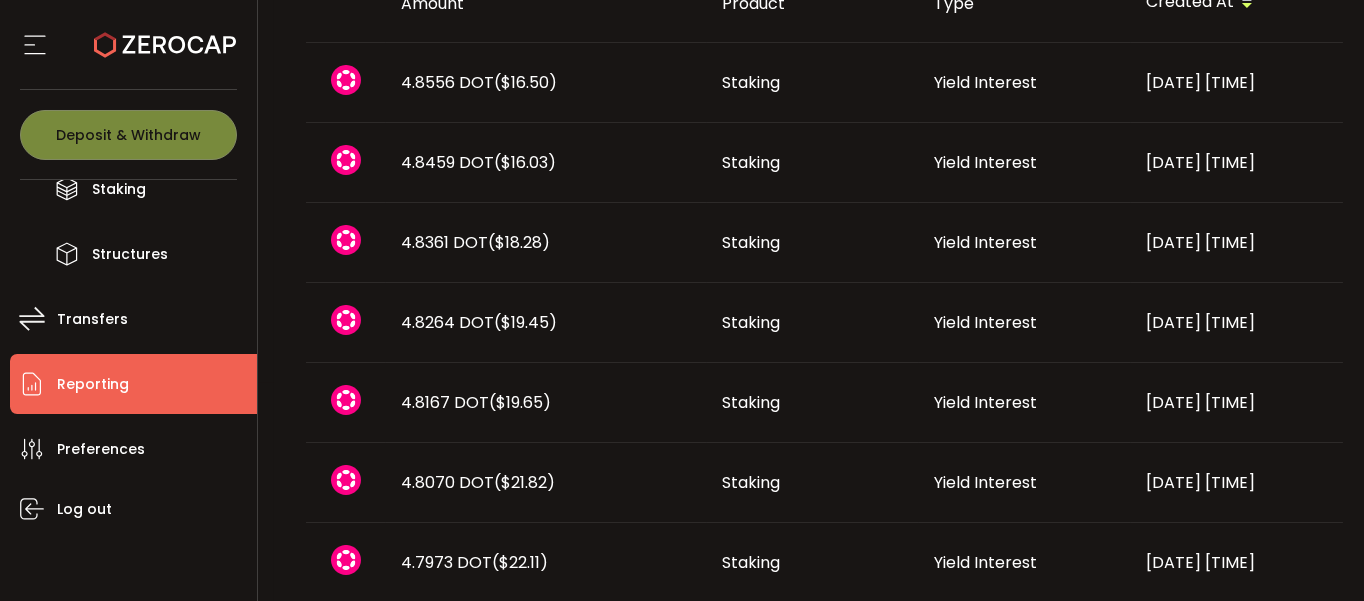 scroll, scrollTop: 0, scrollLeft: 0, axis: both 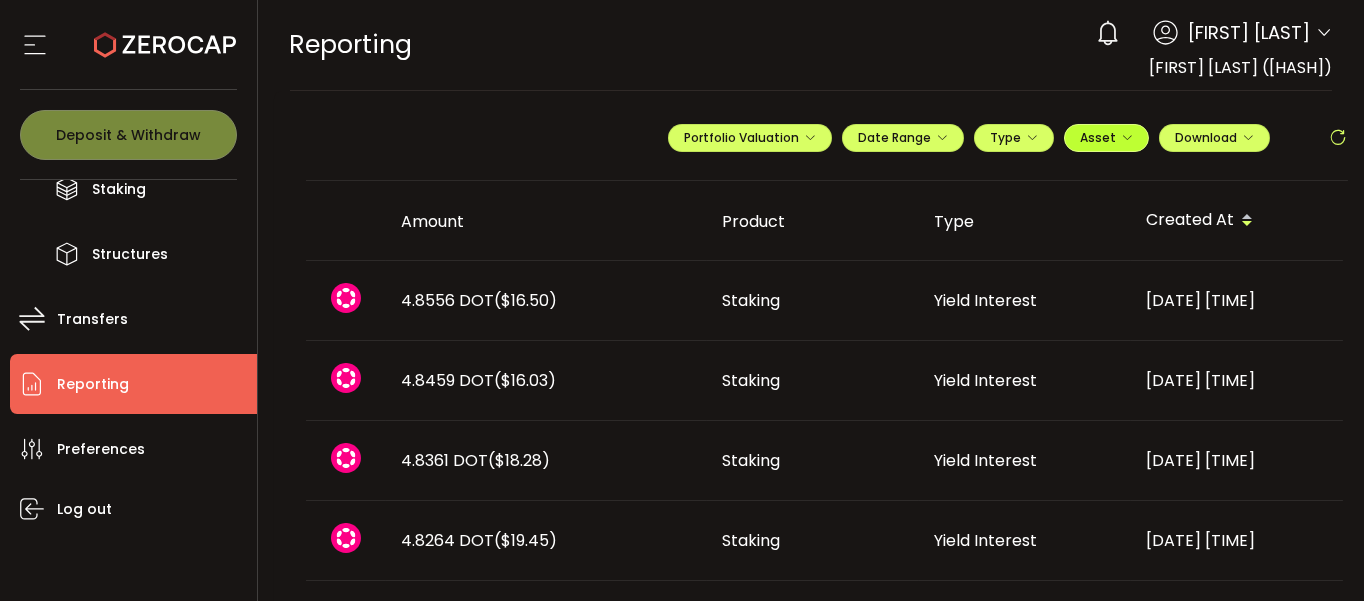 click on "Asset" at bounding box center [1098, 137] 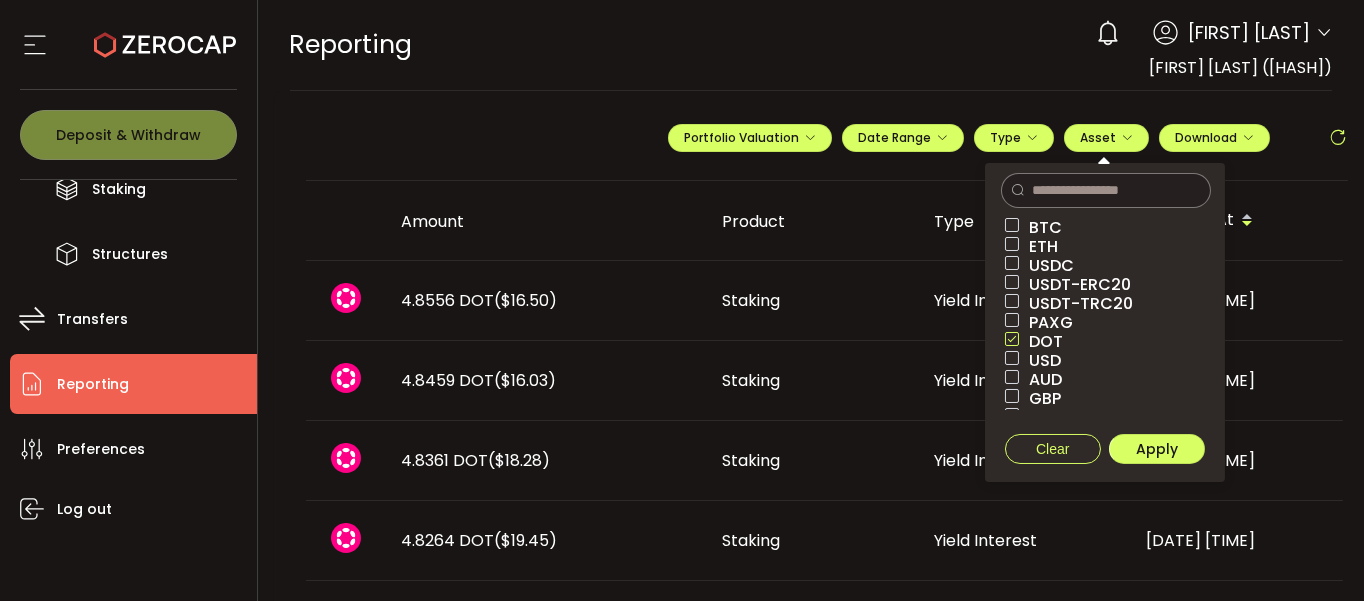 click on "DOT" at bounding box center [1041, 341] 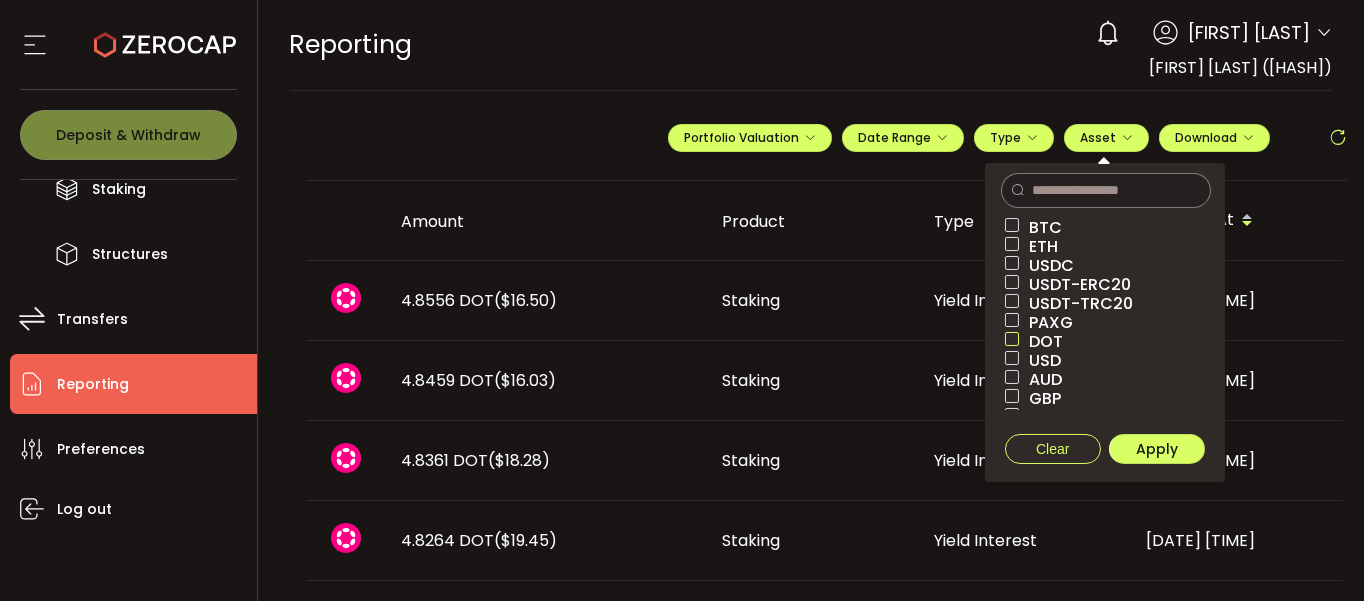 click on "USD" at bounding box center (1040, 360) 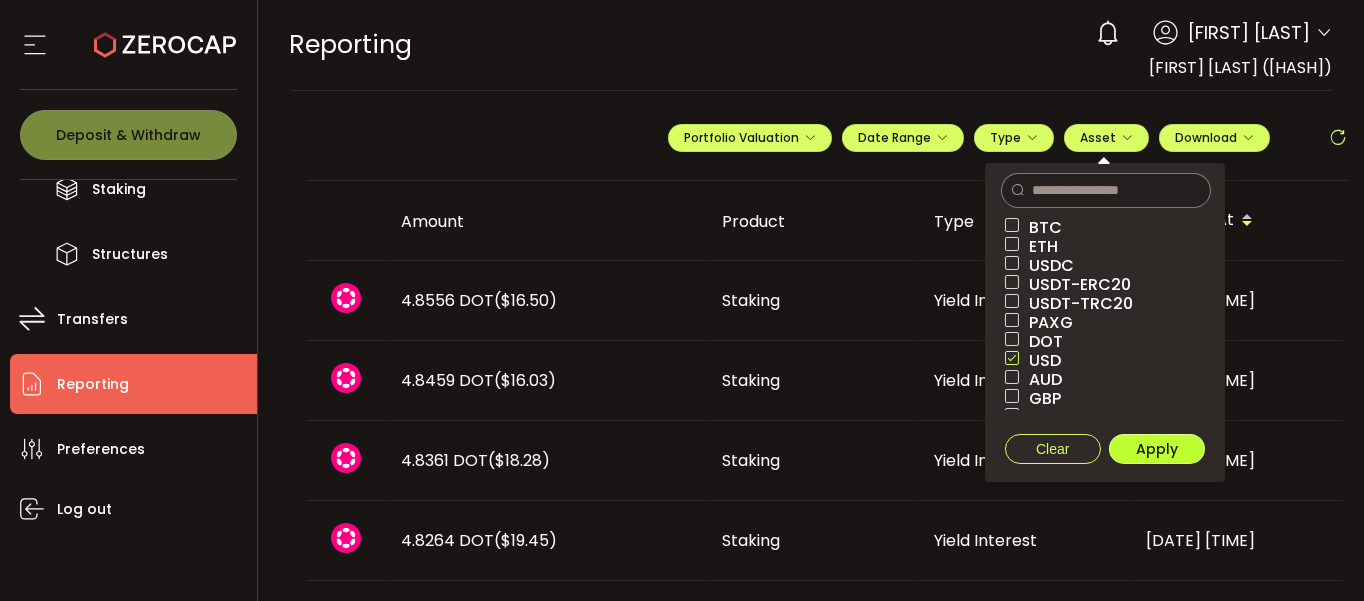 click on "Apply" at bounding box center (1157, 449) 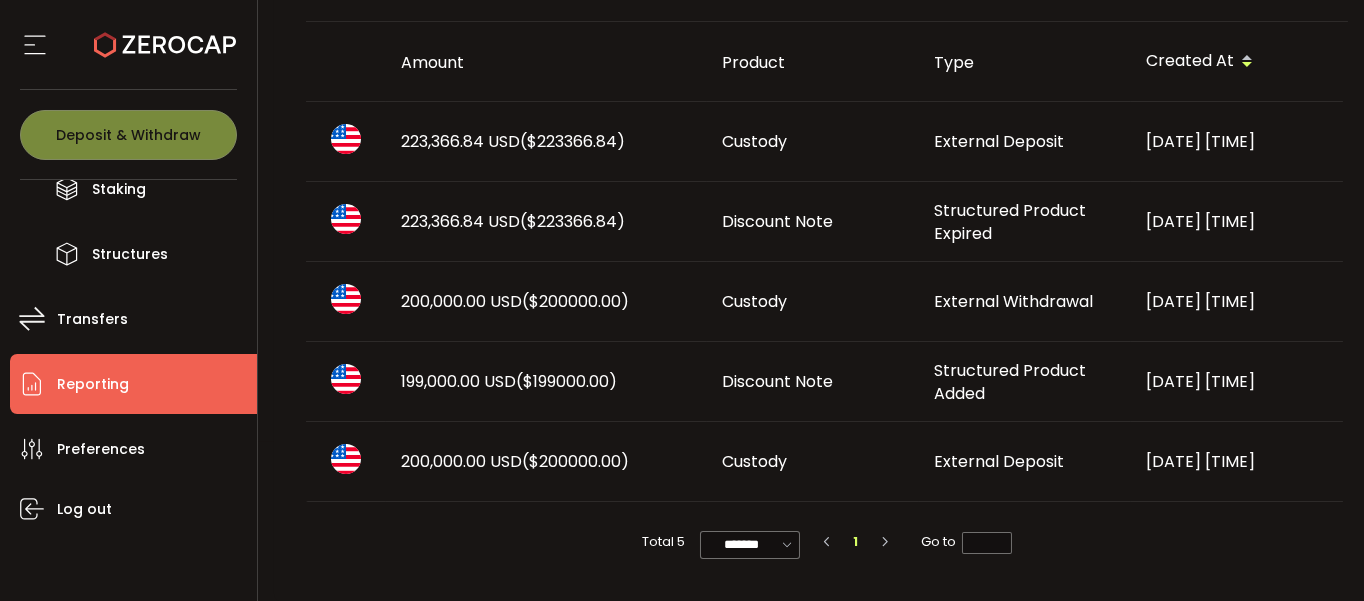 scroll, scrollTop: 0, scrollLeft: 0, axis: both 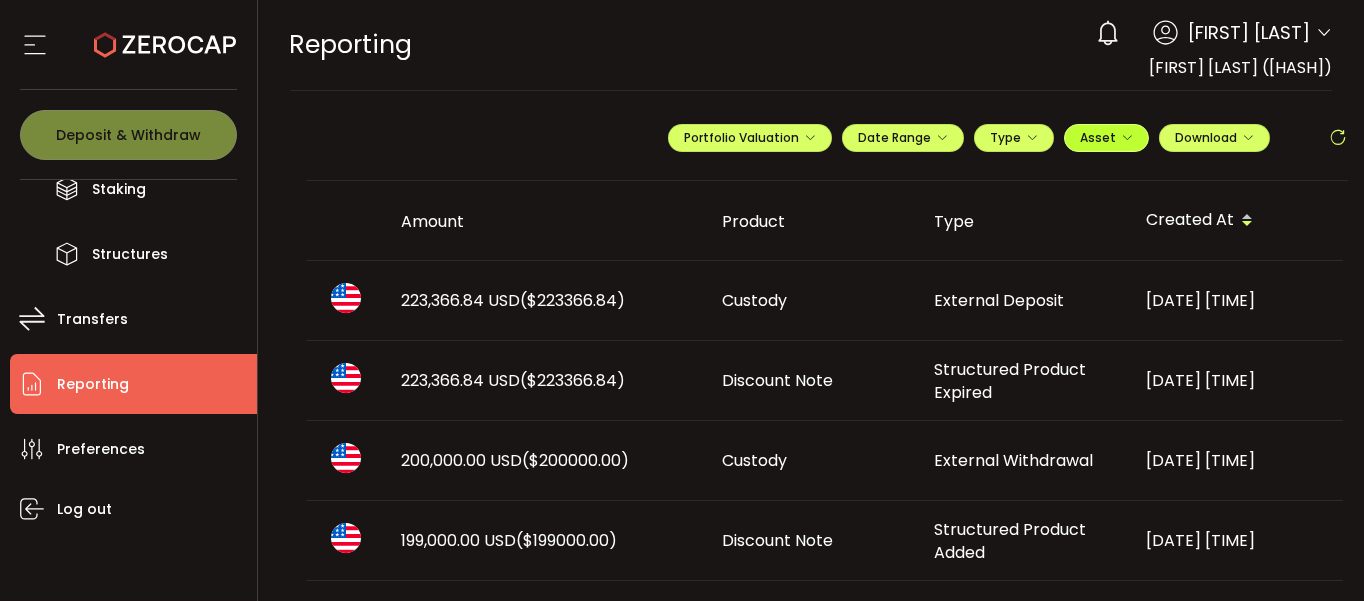 click on "Asset" at bounding box center [1098, 137] 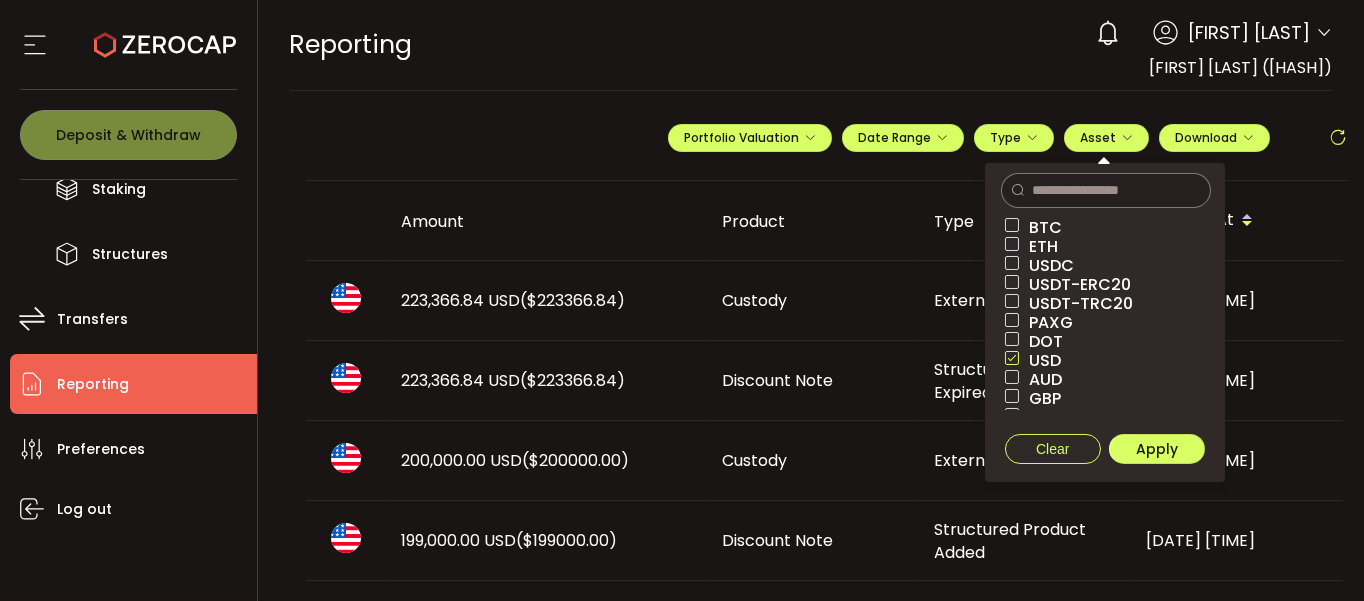 click on "USD" at bounding box center (1040, 360) 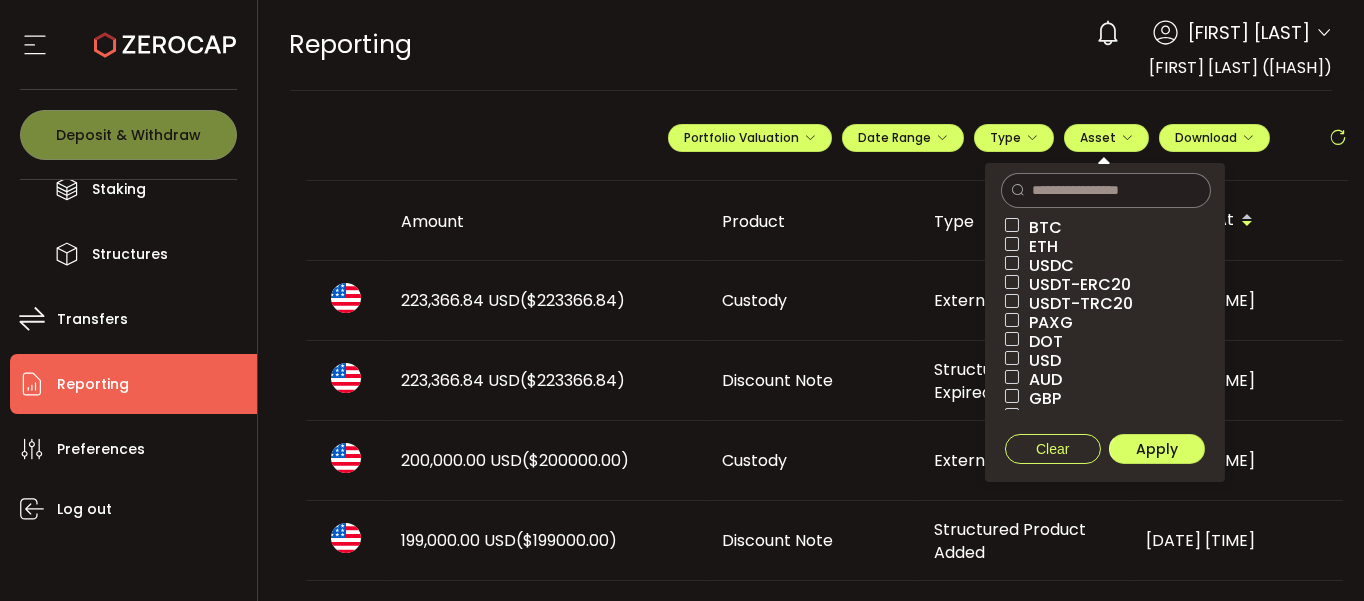click on "GBP" at bounding box center (1040, 398) 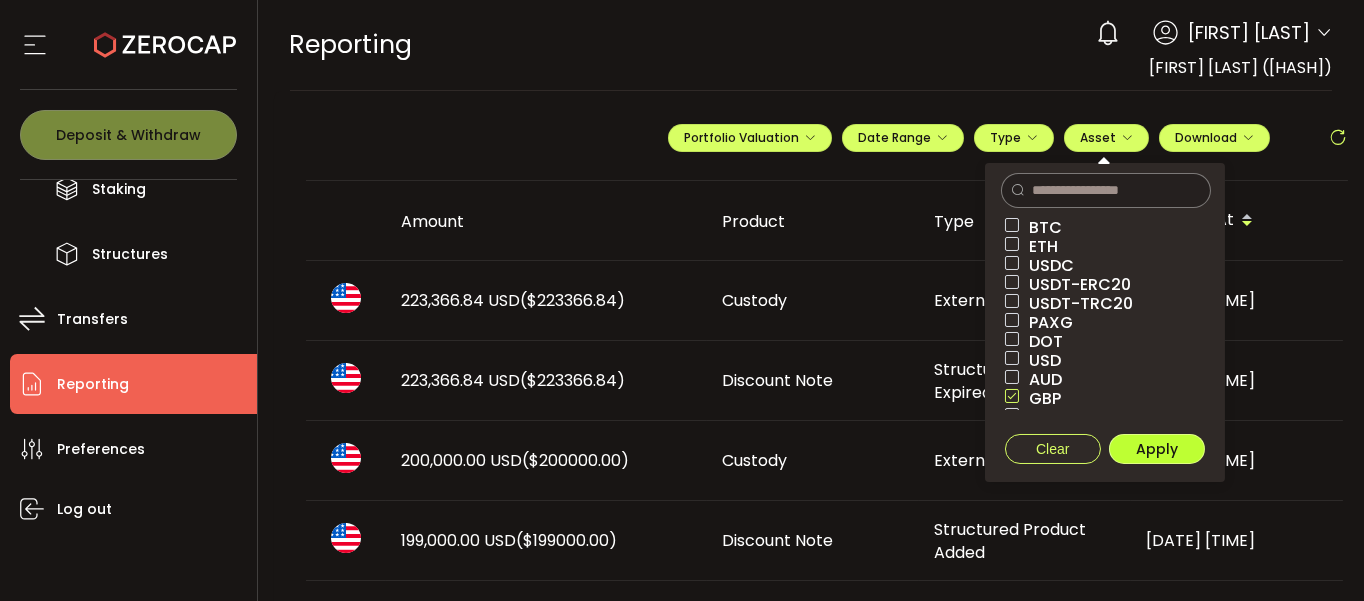 click on "Apply" at bounding box center [1157, 449] 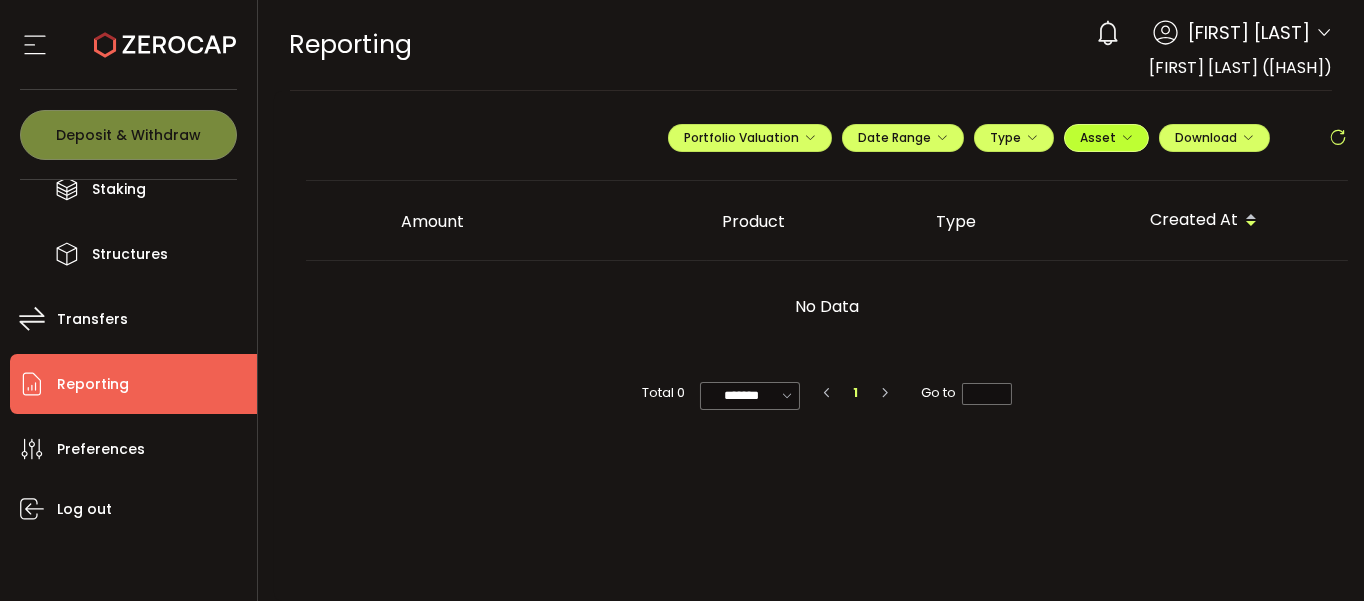 click on "Asset" at bounding box center (1098, 137) 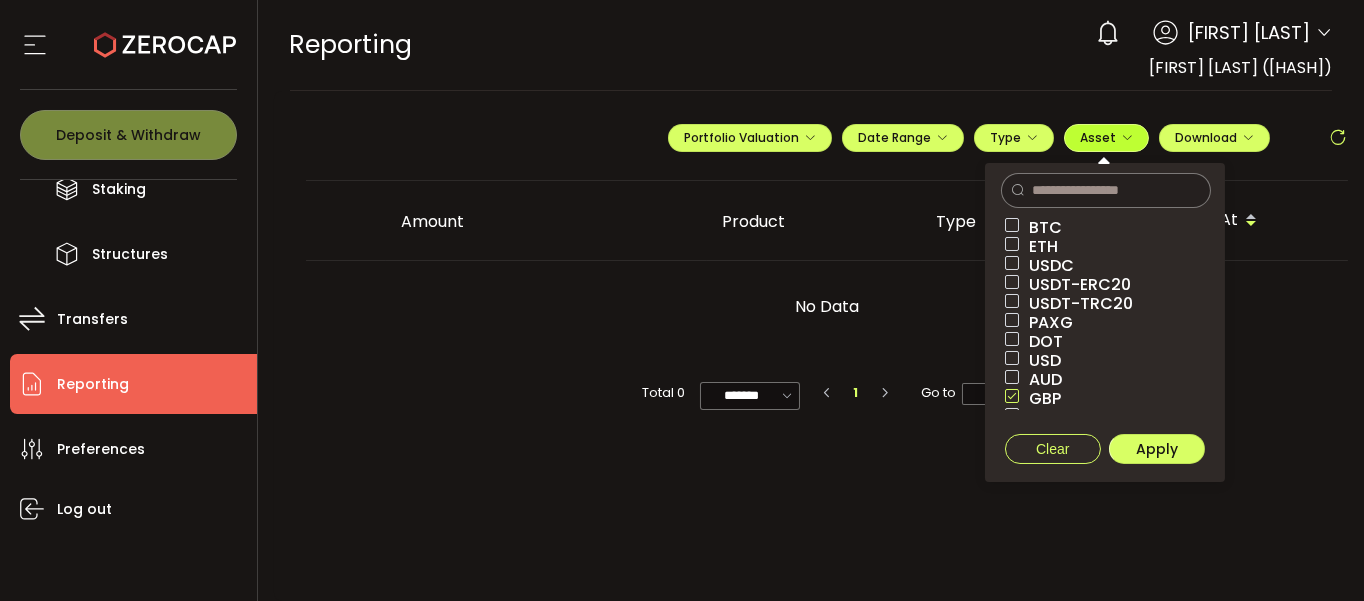 scroll, scrollTop: 55, scrollLeft: 0, axis: vertical 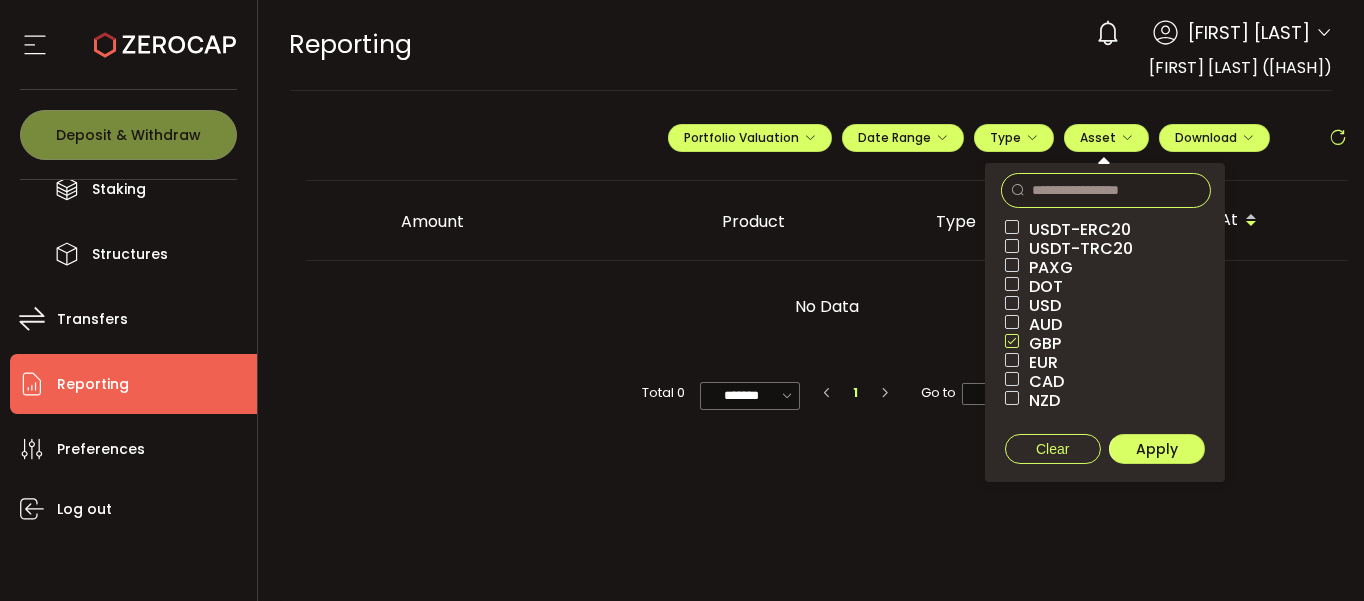 click at bounding box center (1106, 190) 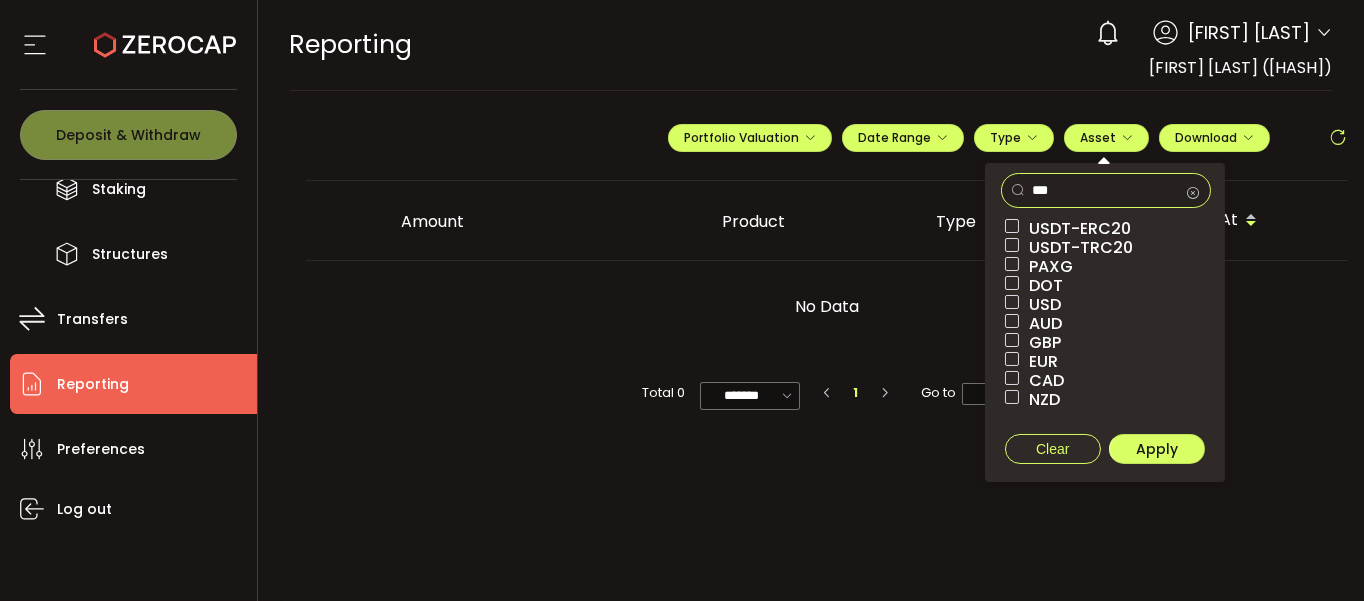 scroll, scrollTop: 0, scrollLeft: 0, axis: both 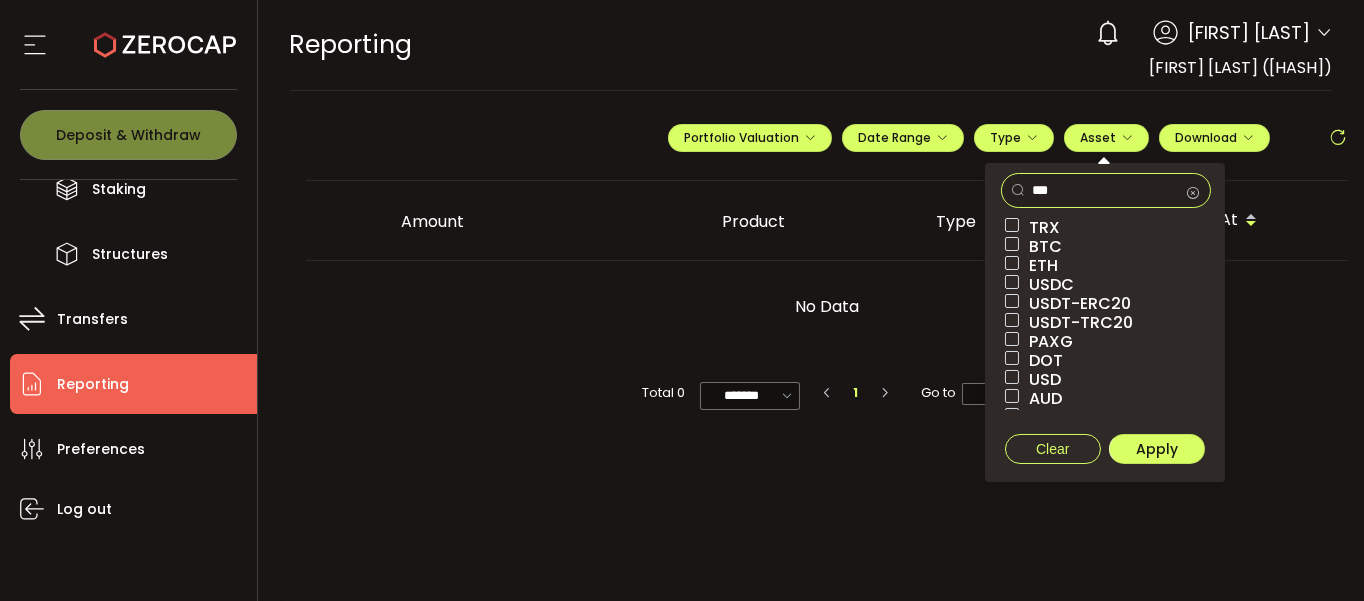 type on "***" 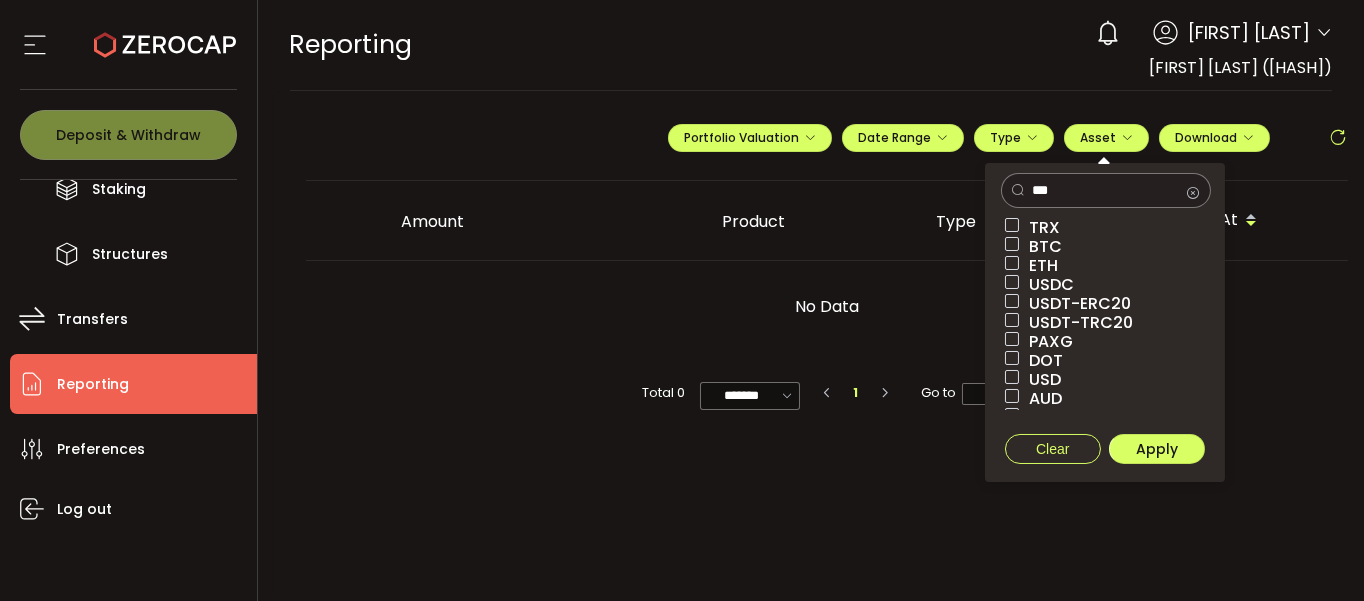 click on "TRX" at bounding box center [1039, 227] 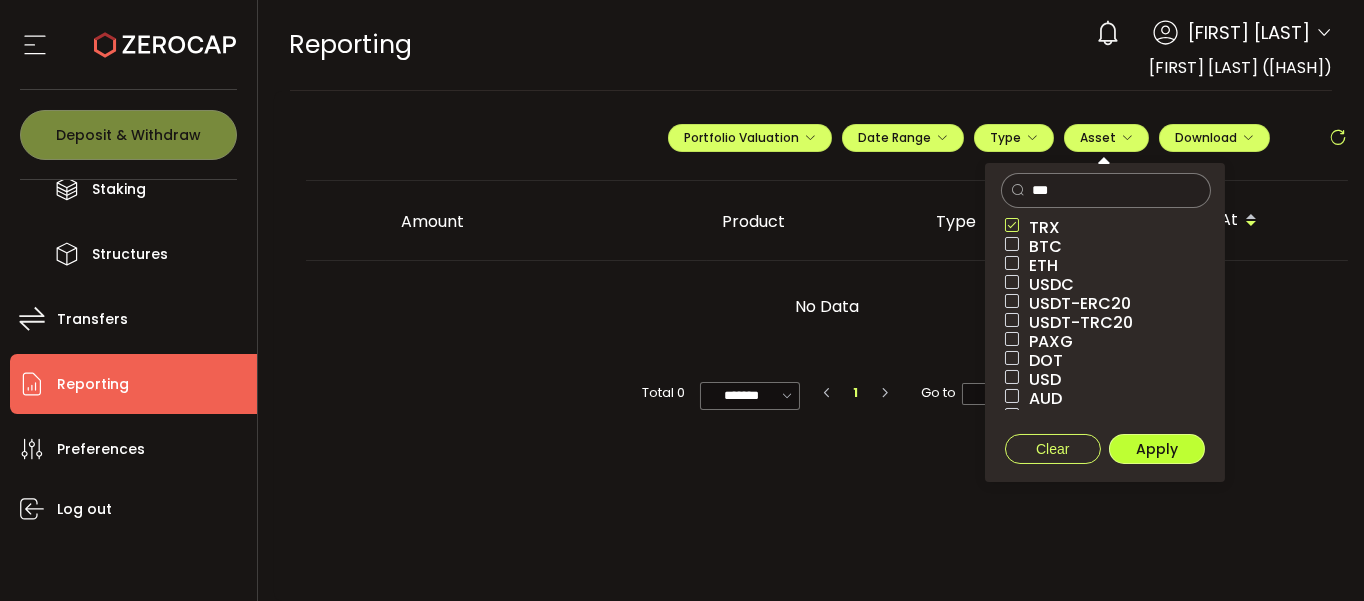 click on "Apply" at bounding box center (1157, 449) 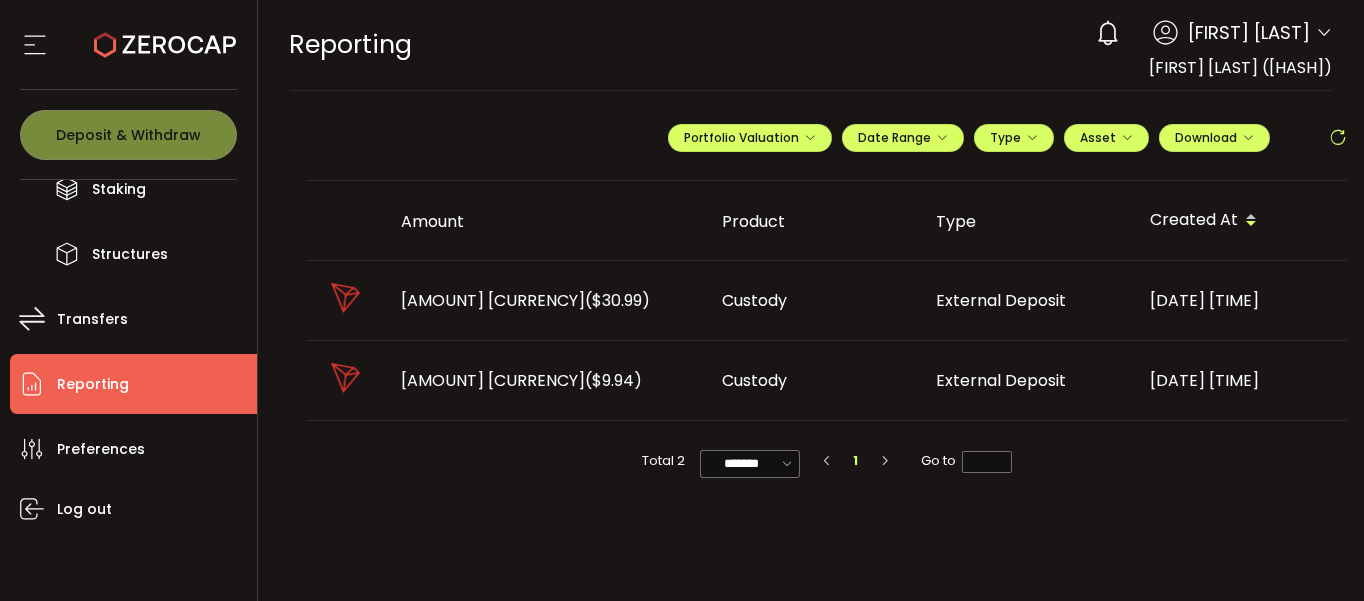 click on "($30.99)" at bounding box center [618, 300] 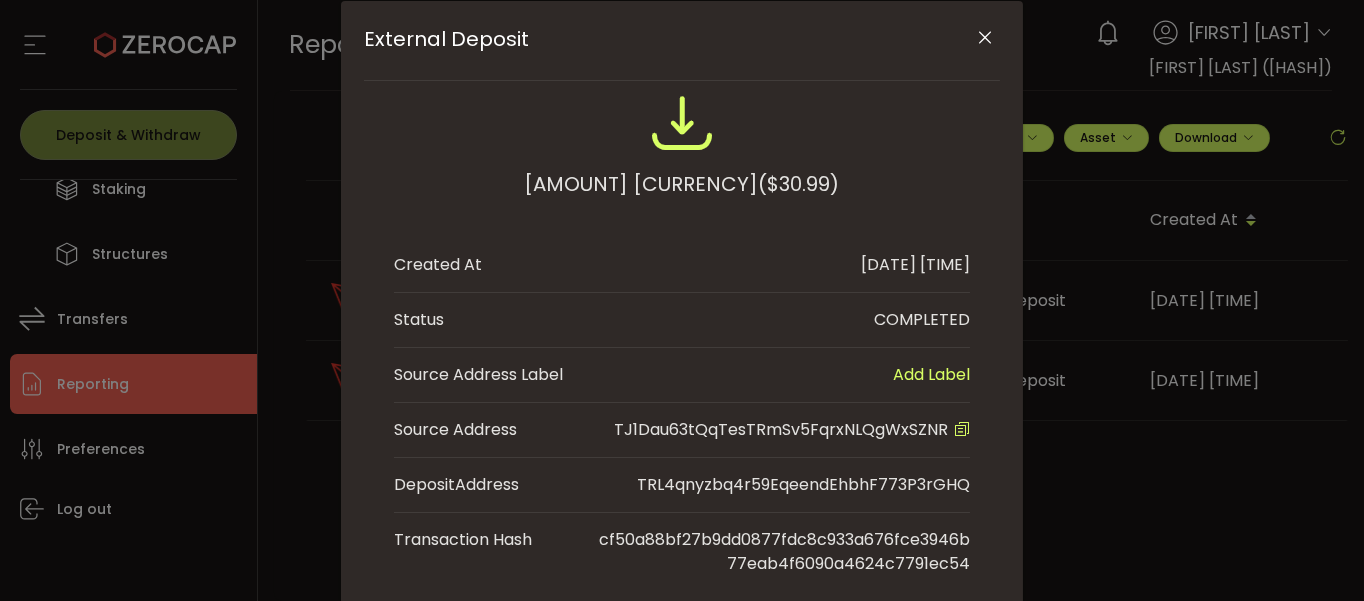 scroll, scrollTop: 0, scrollLeft: 0, axis: both 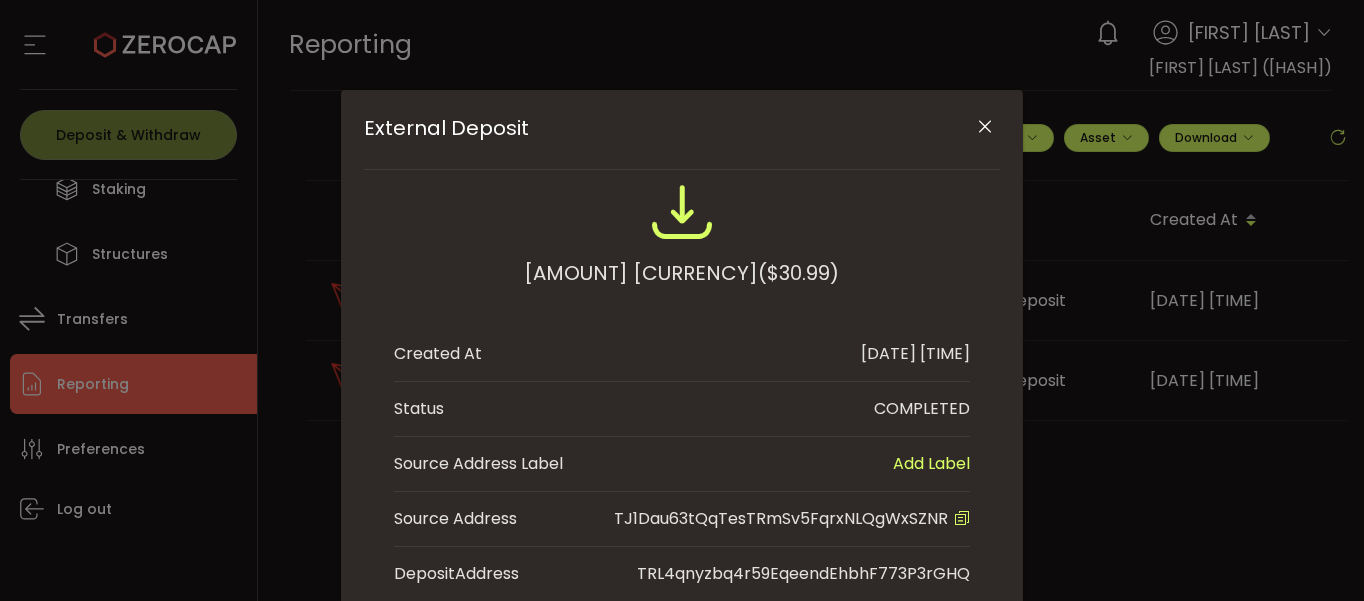 click at bounding box center (986, 127) 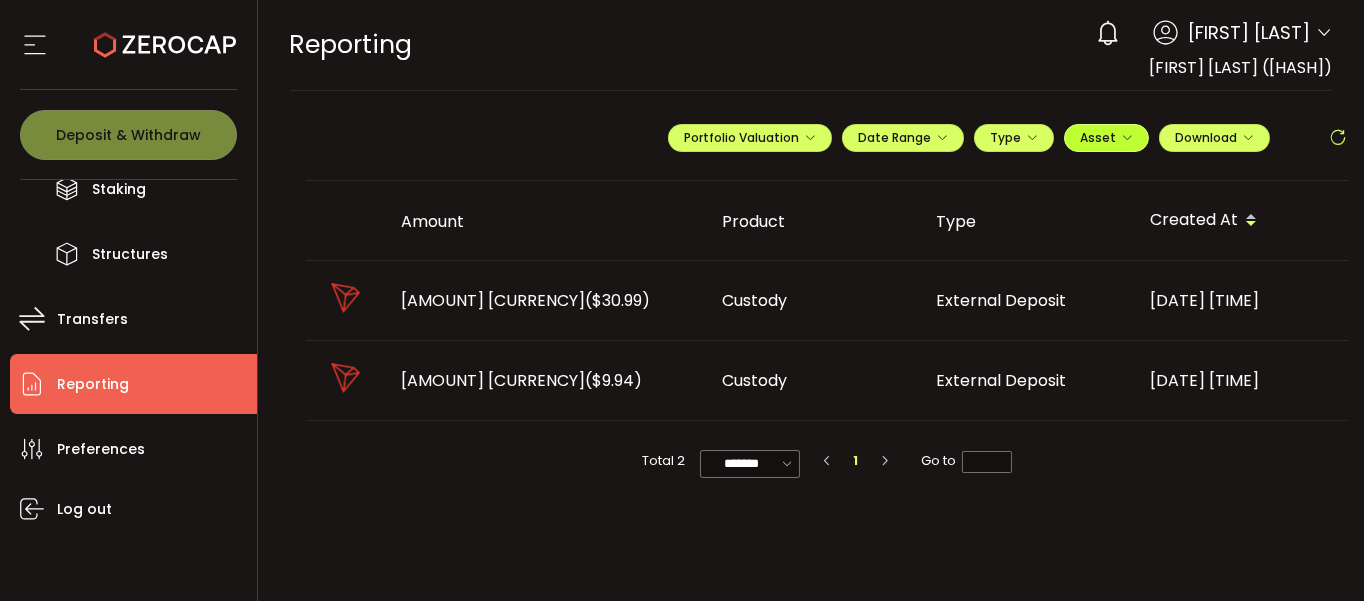click on "Asset" at bounding box center [1098, 137] 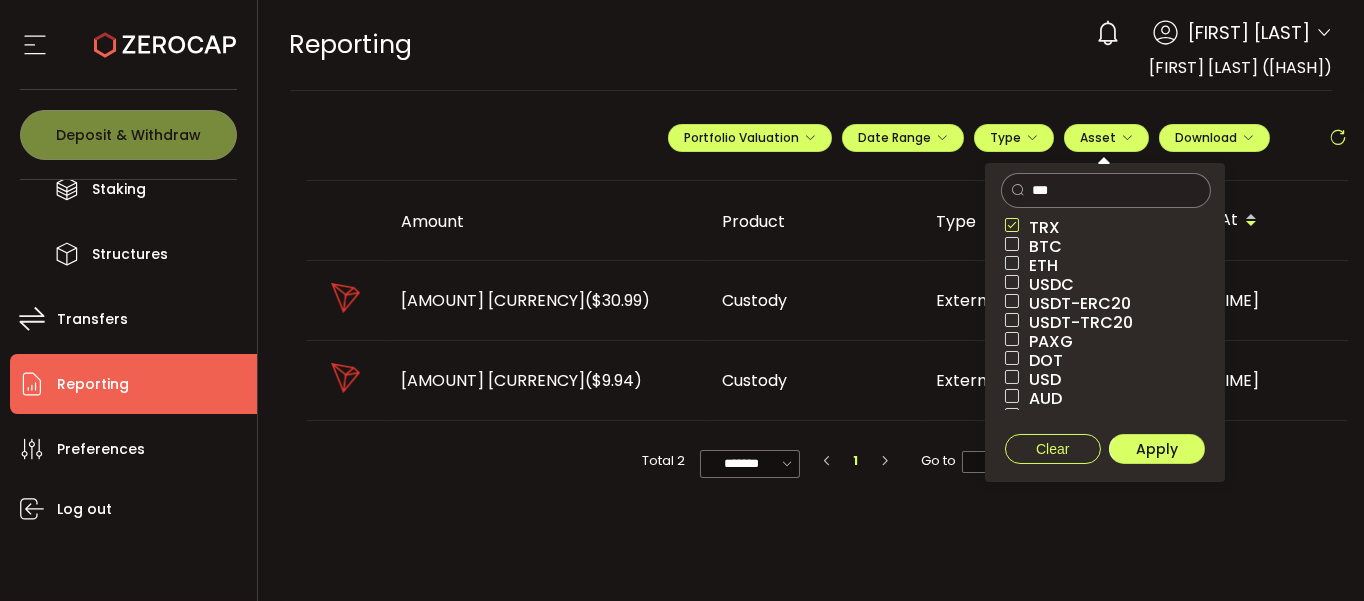 click at bounding box center (1012, 225) 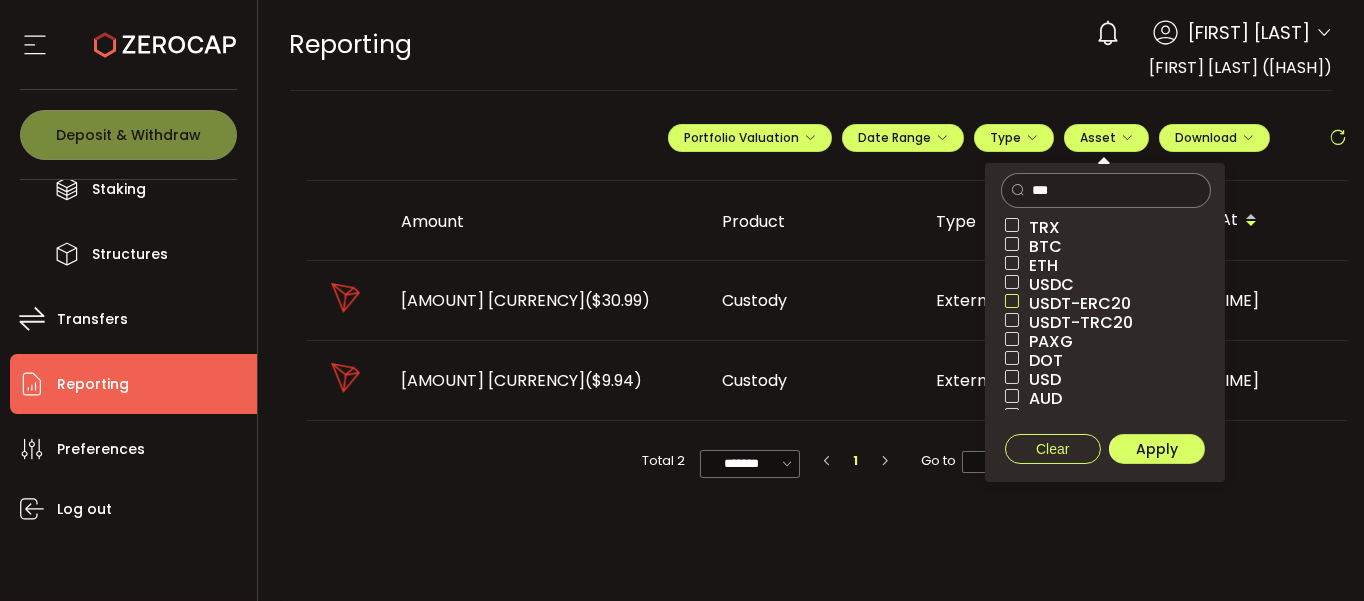 click at bounding box center (1012, 301) 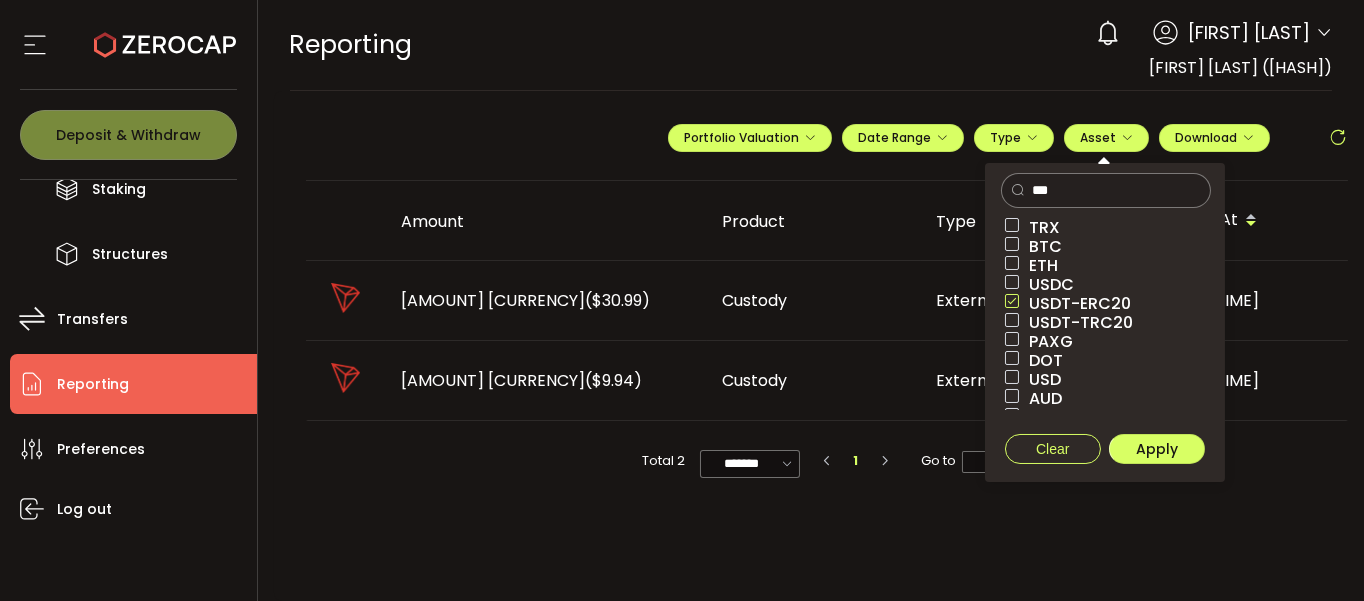 click at bounding box center [1012, 320] 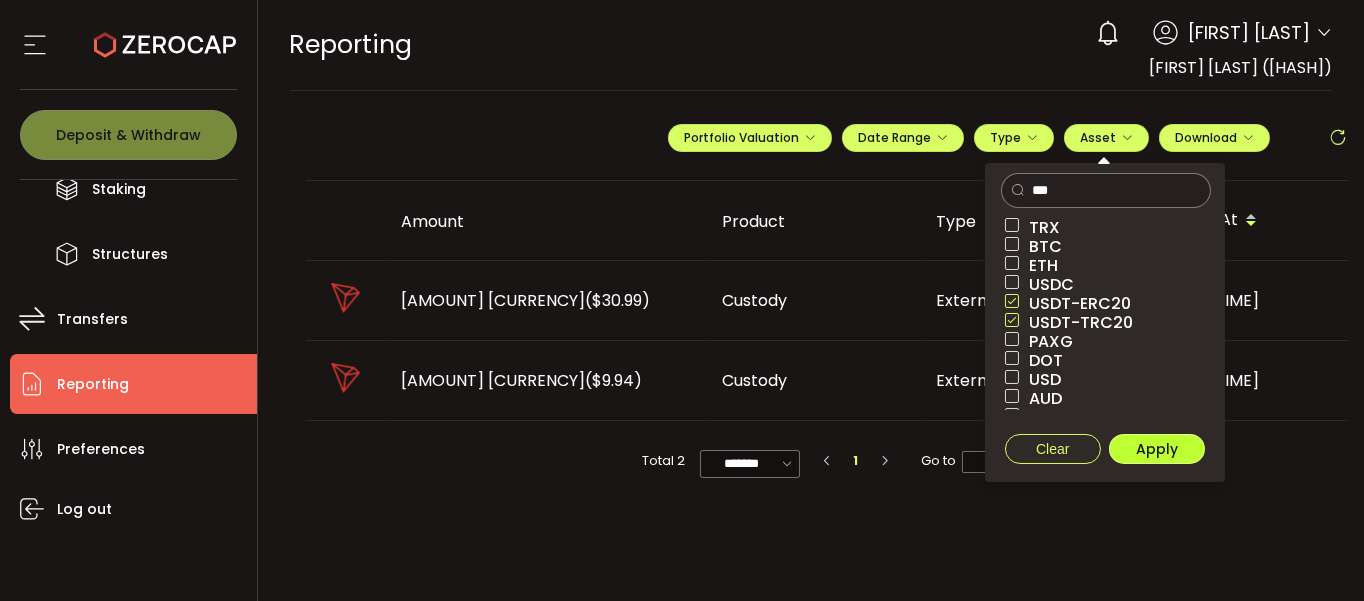 click on "Apply" at bounding box center [1157, 449] 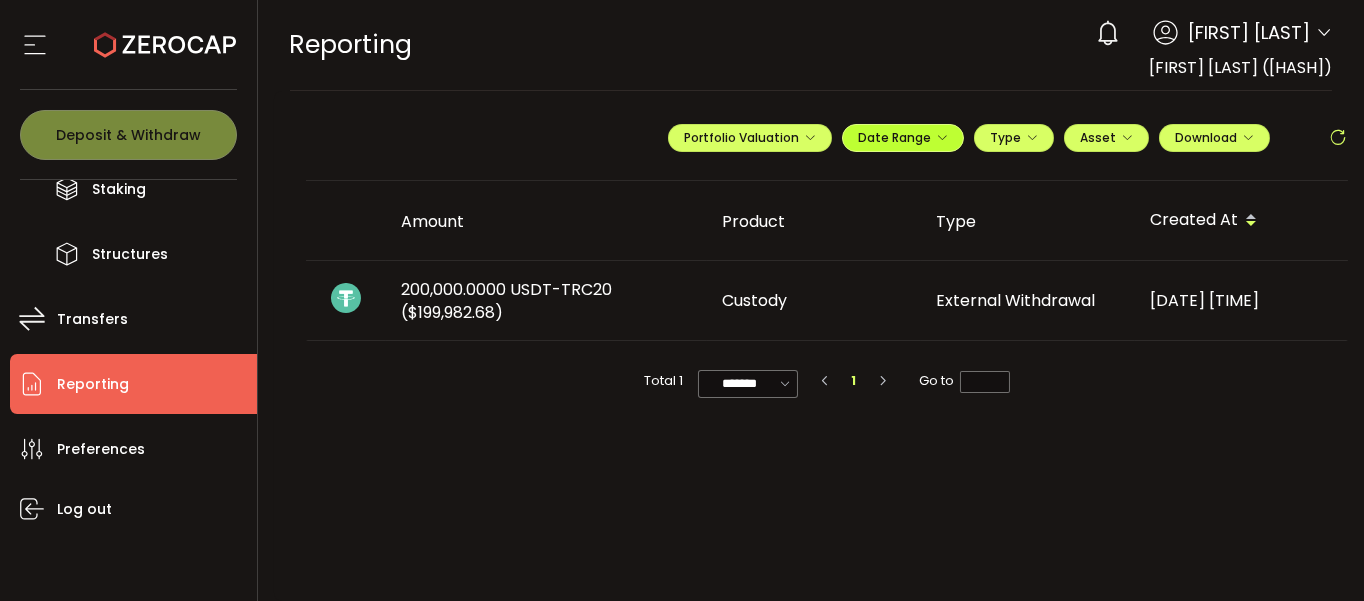 click on "Date Range" at bounding box center [903, 137] 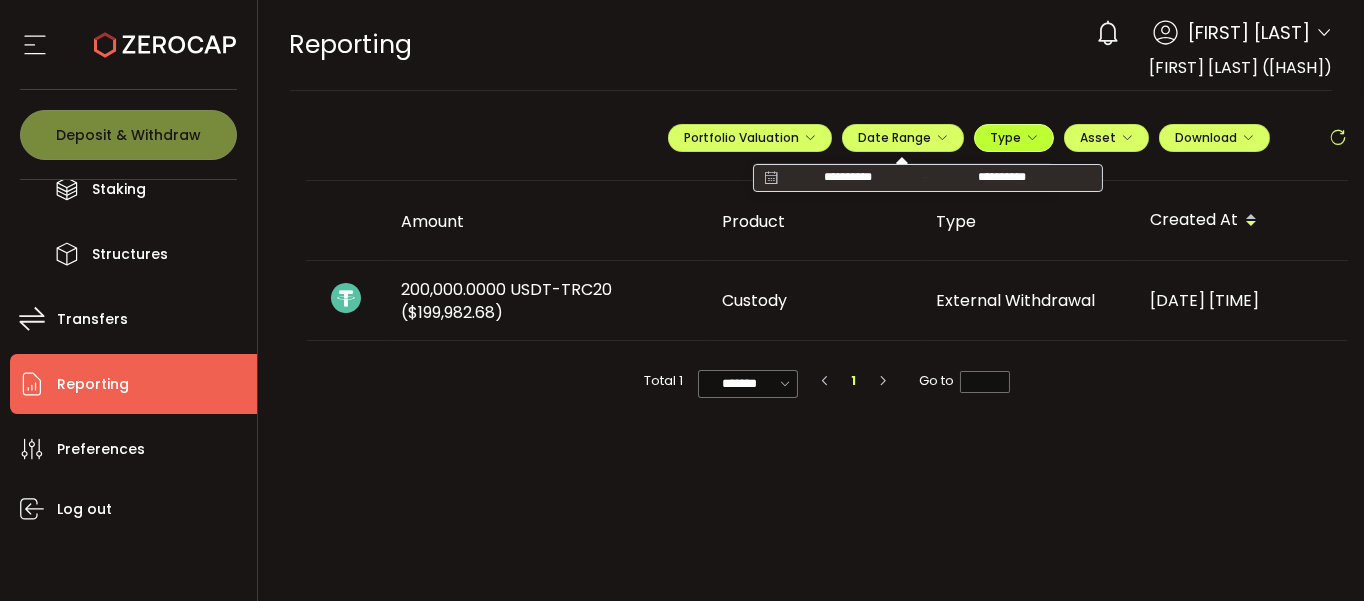 click on "Type" at bounding box center (1014, 138) 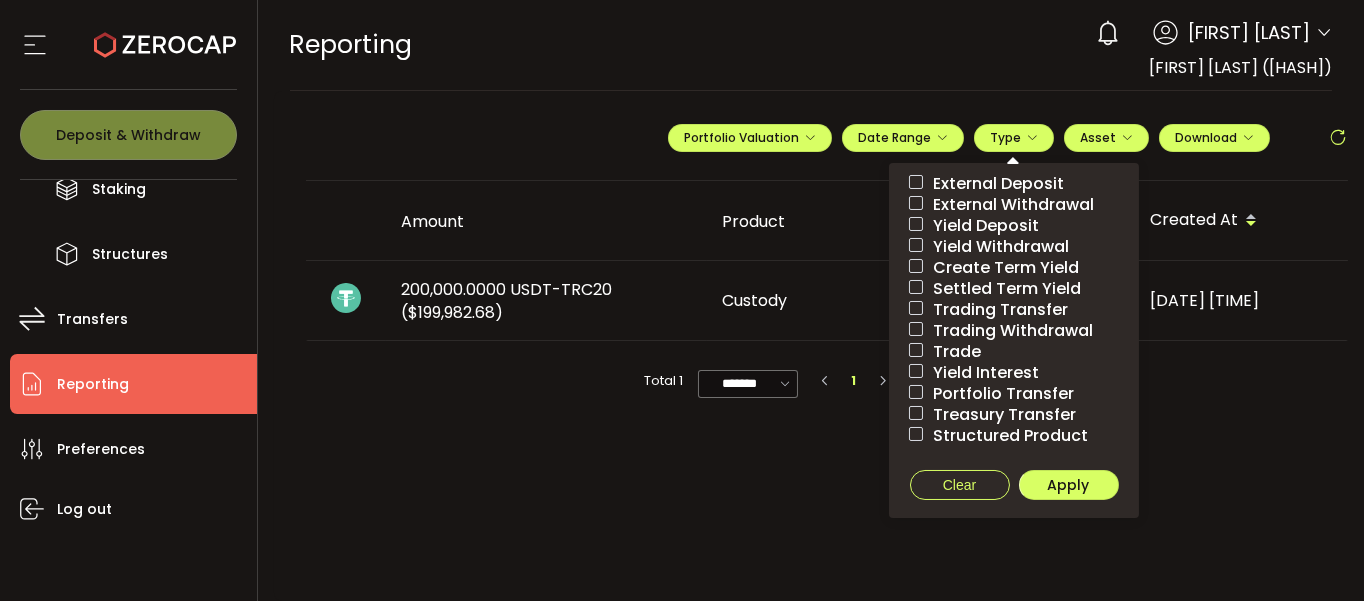click on "Trade" at bounding box center [952, 351] 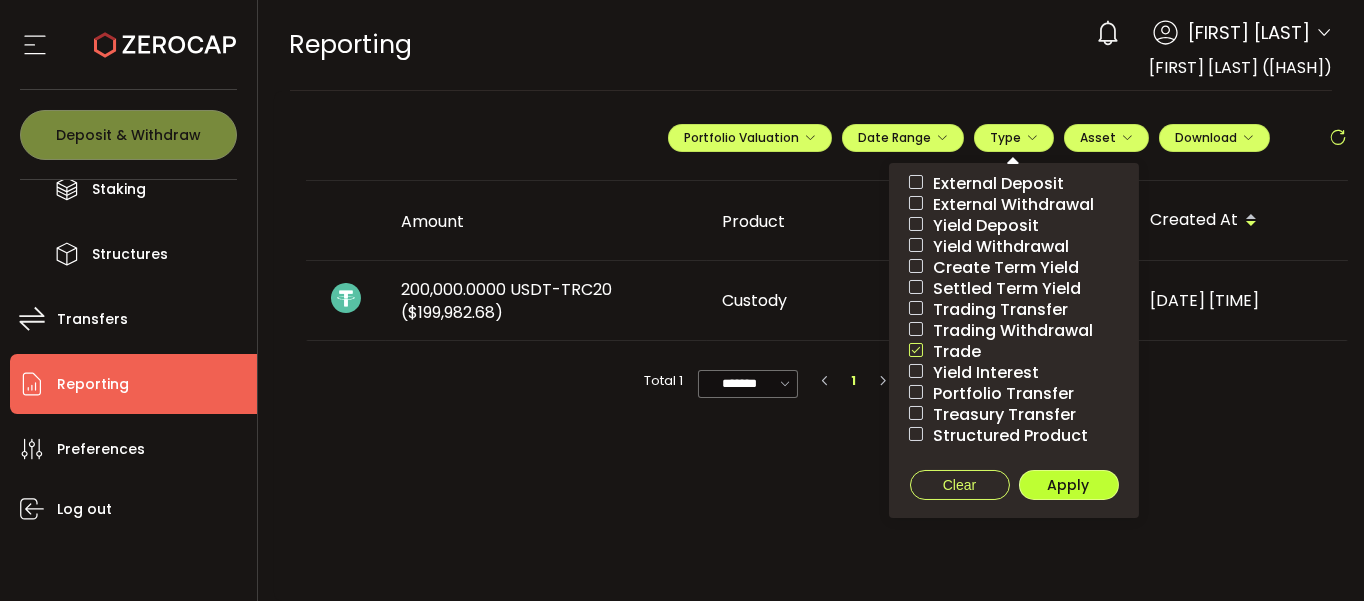 click on "Apply" at bounding box center (1069, 485) 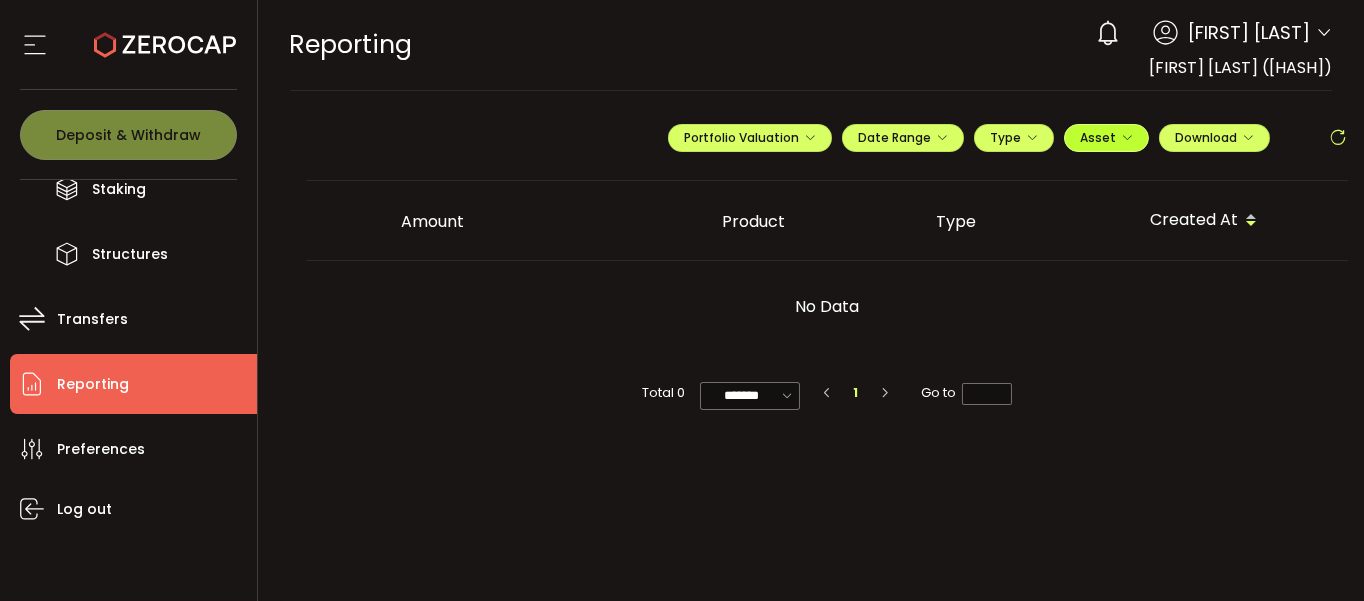 click on "Asset" at bounding box center [1098, 137] 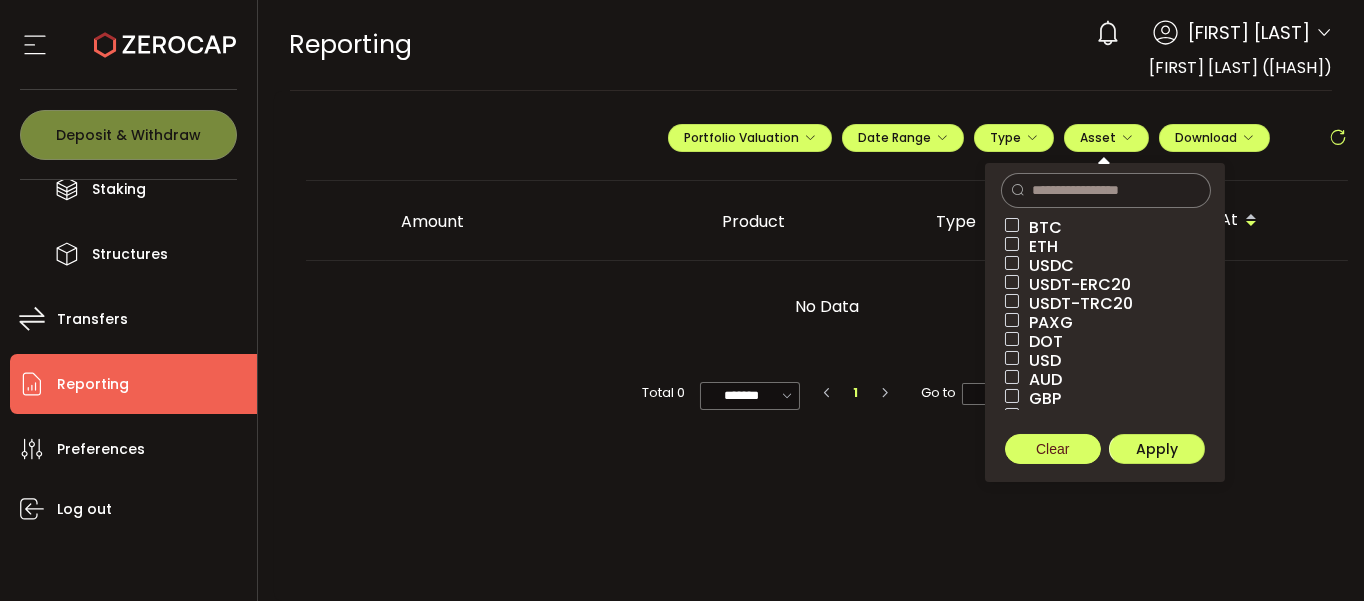 click on "Clear" at bounding box center [1052, 449] 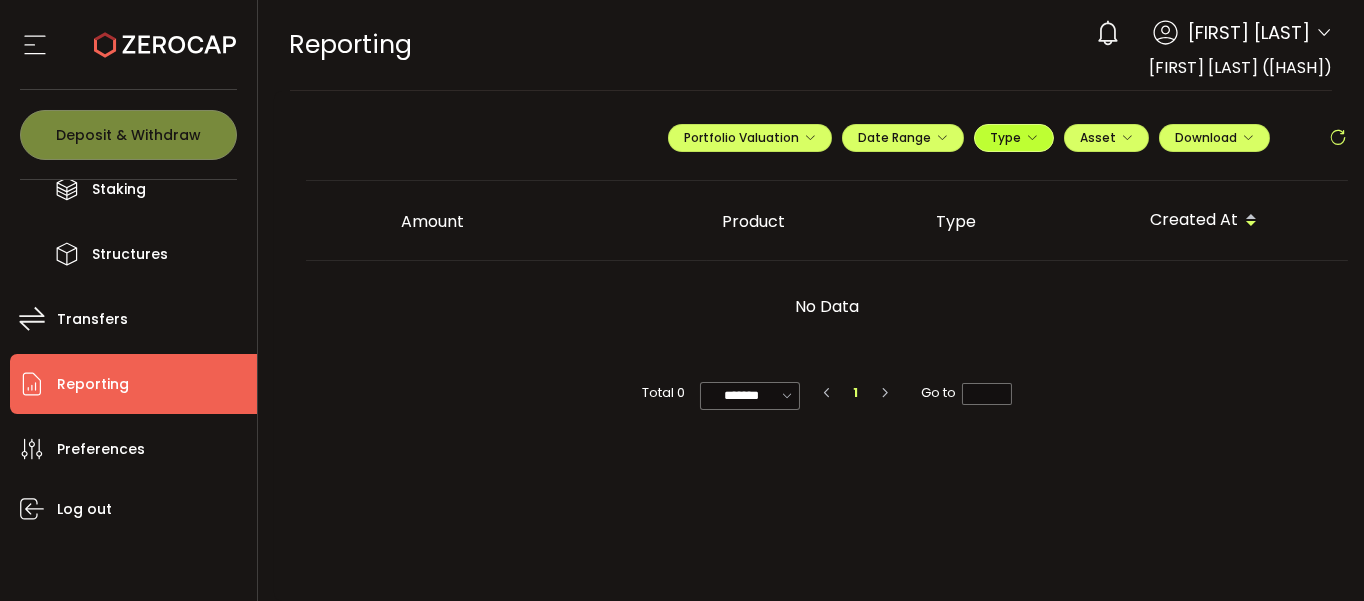 click on "Type" at bounding box center (1014, 138) 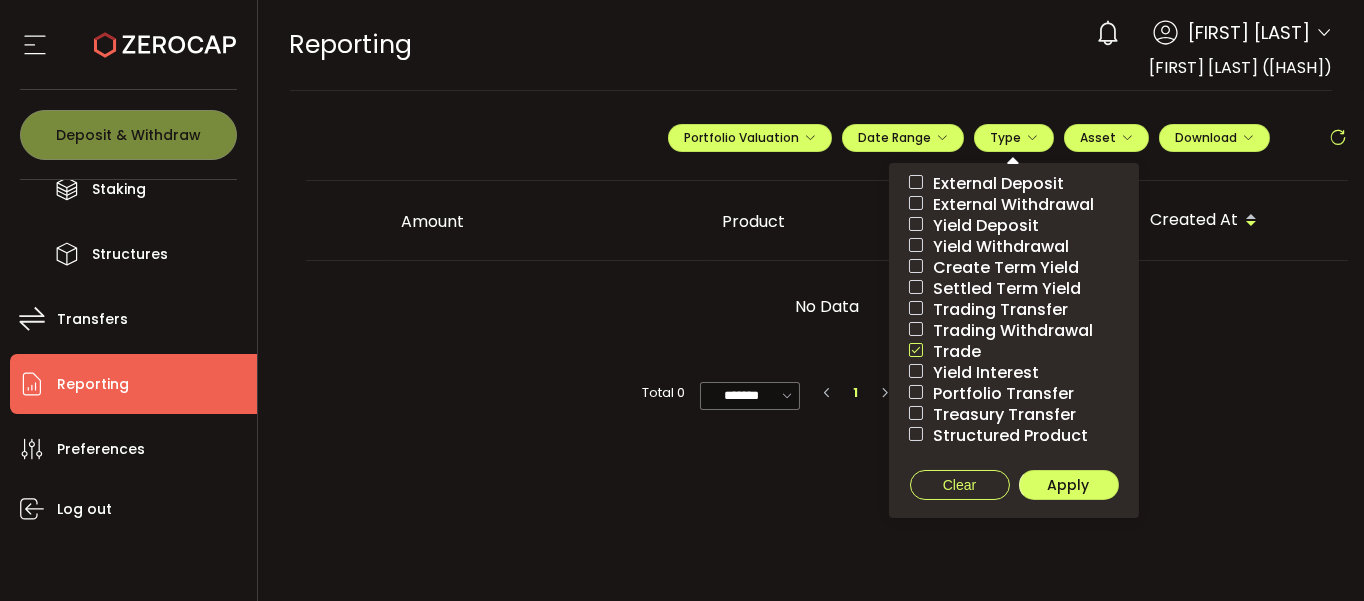 click at bounding box center (916, 350) 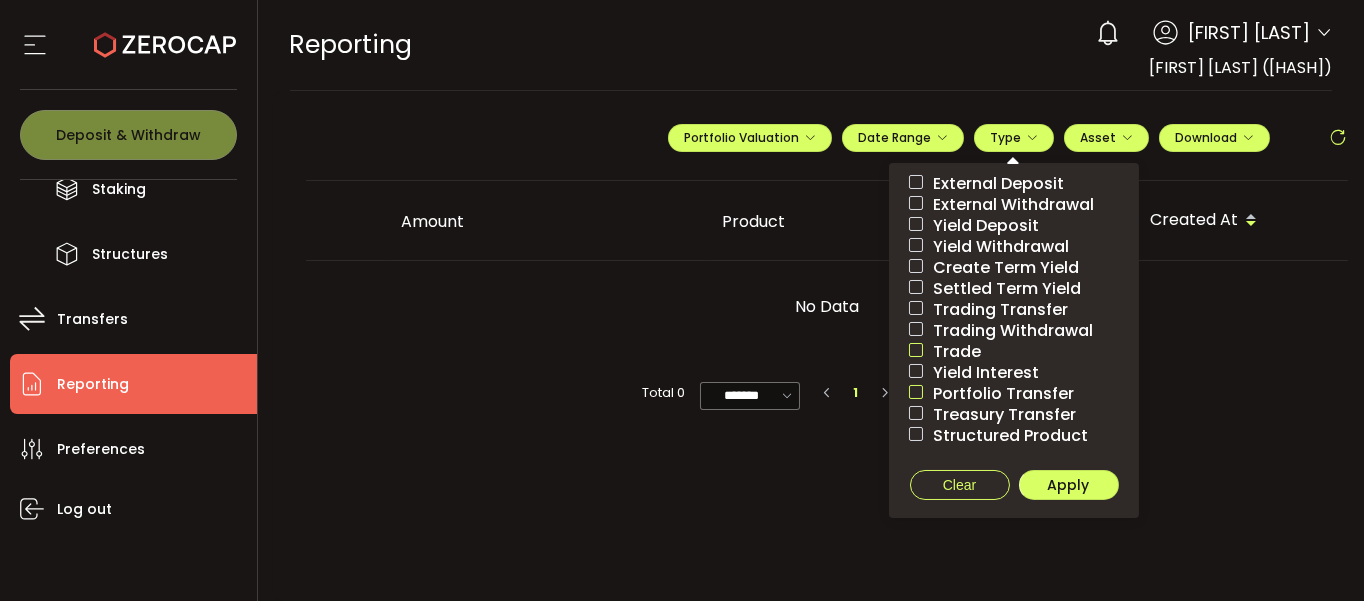 click at bounding box center (916, 392) 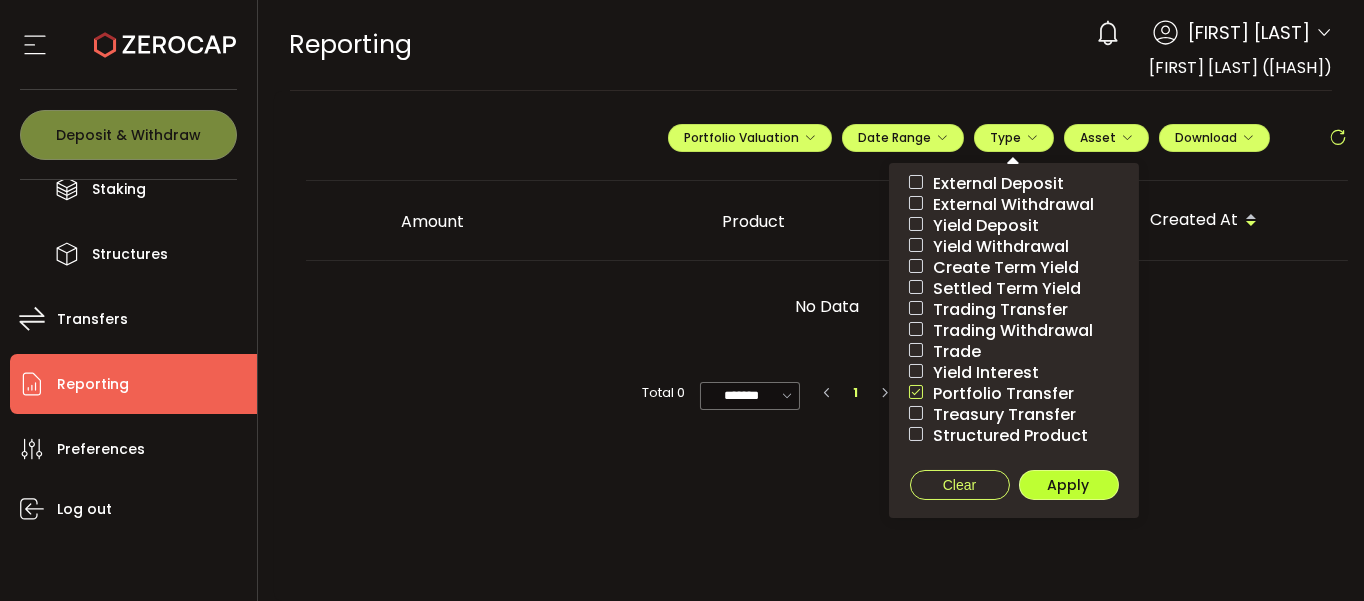 click on "Apply" at bounding box center [1069, 485] 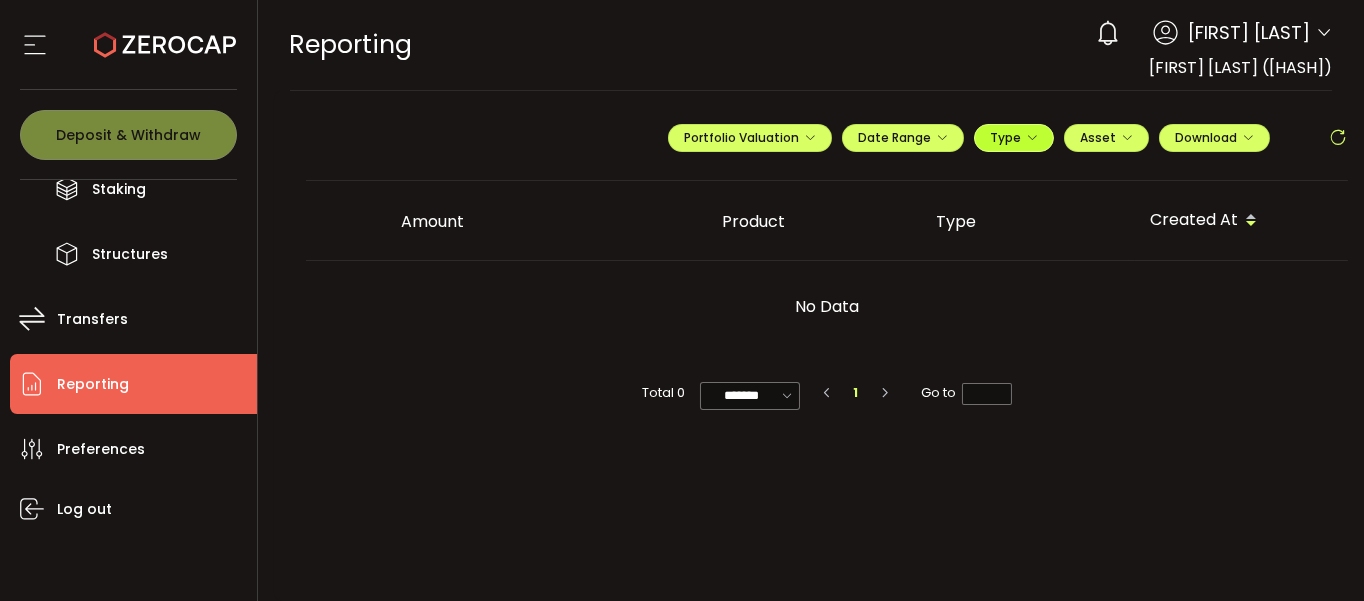 click on "Type" at bounding box center [1014, 137] 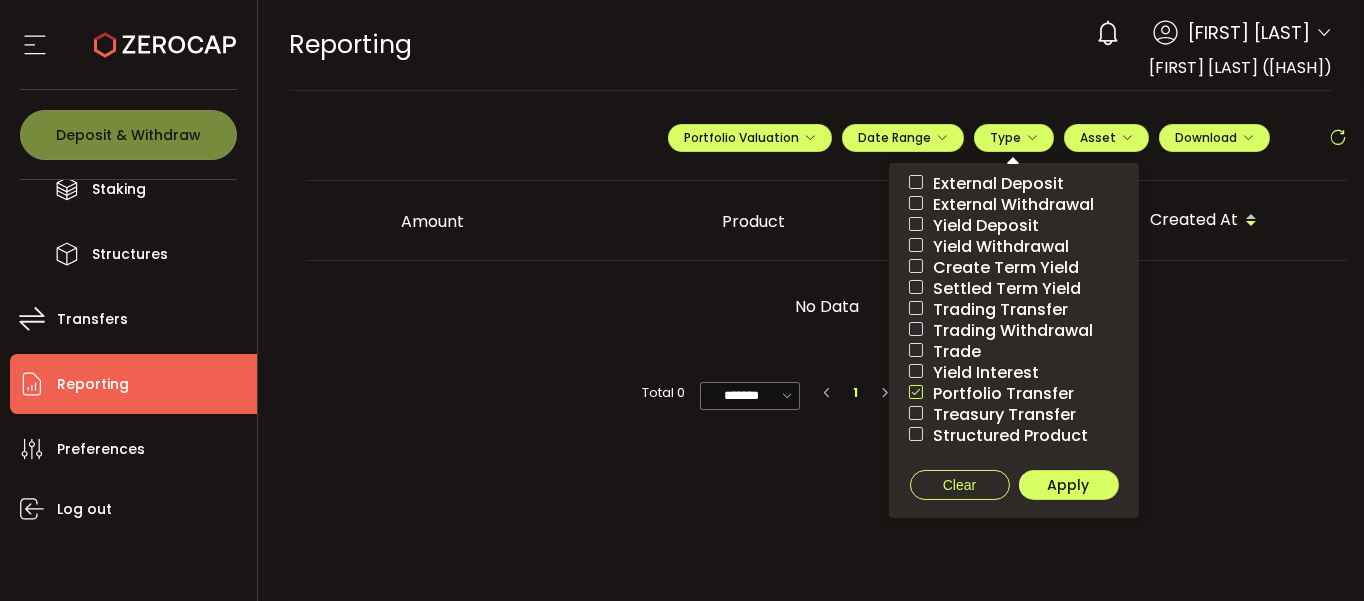 click on "External Deposit" at bounding box center [993, 183] 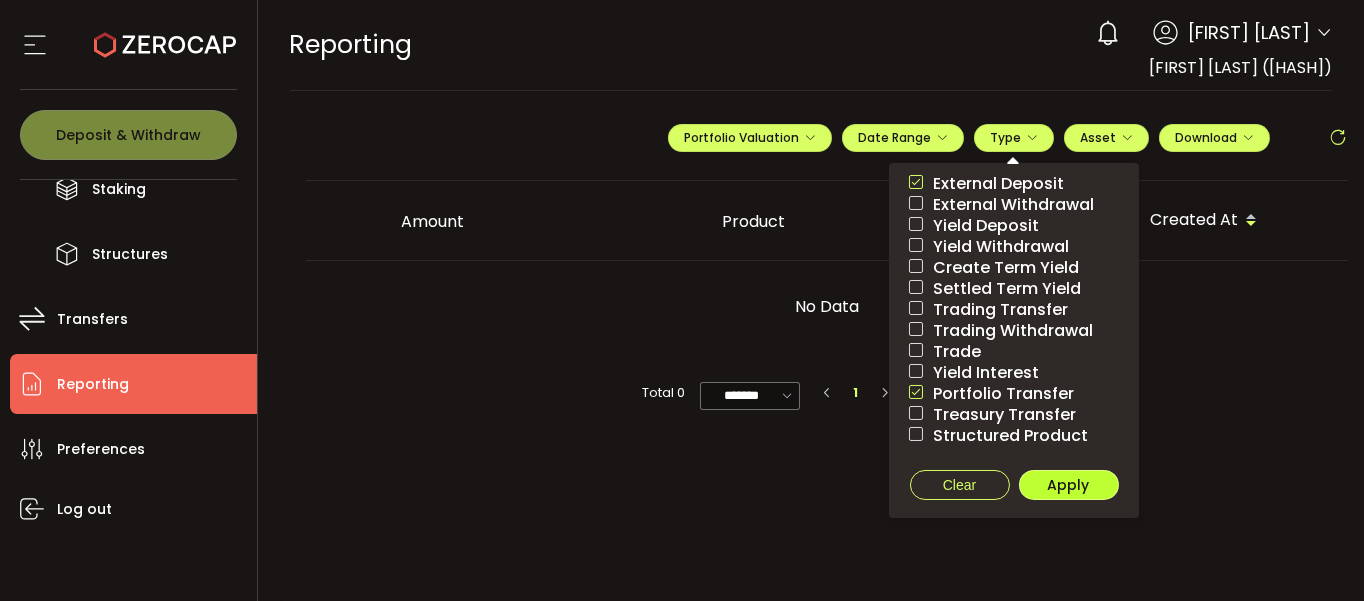 click on "Apply" at bounding box center (1069, 485) 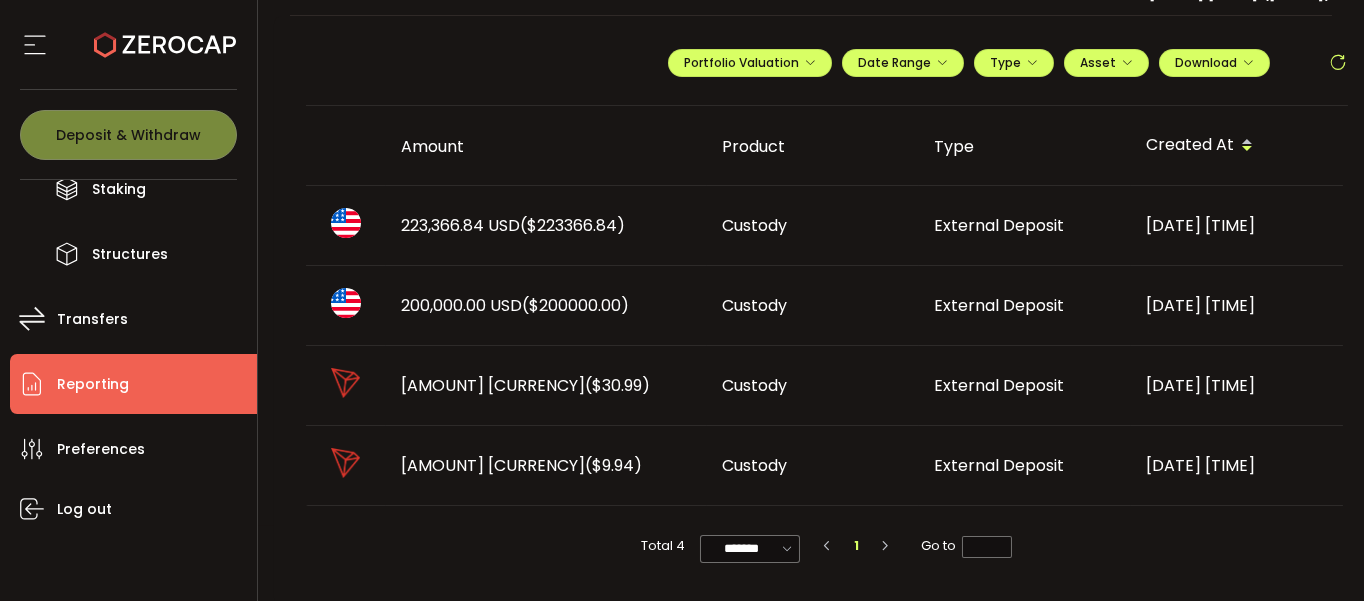 scroll, scrollTop: 79, scrollLeft: 0, axis: vertical 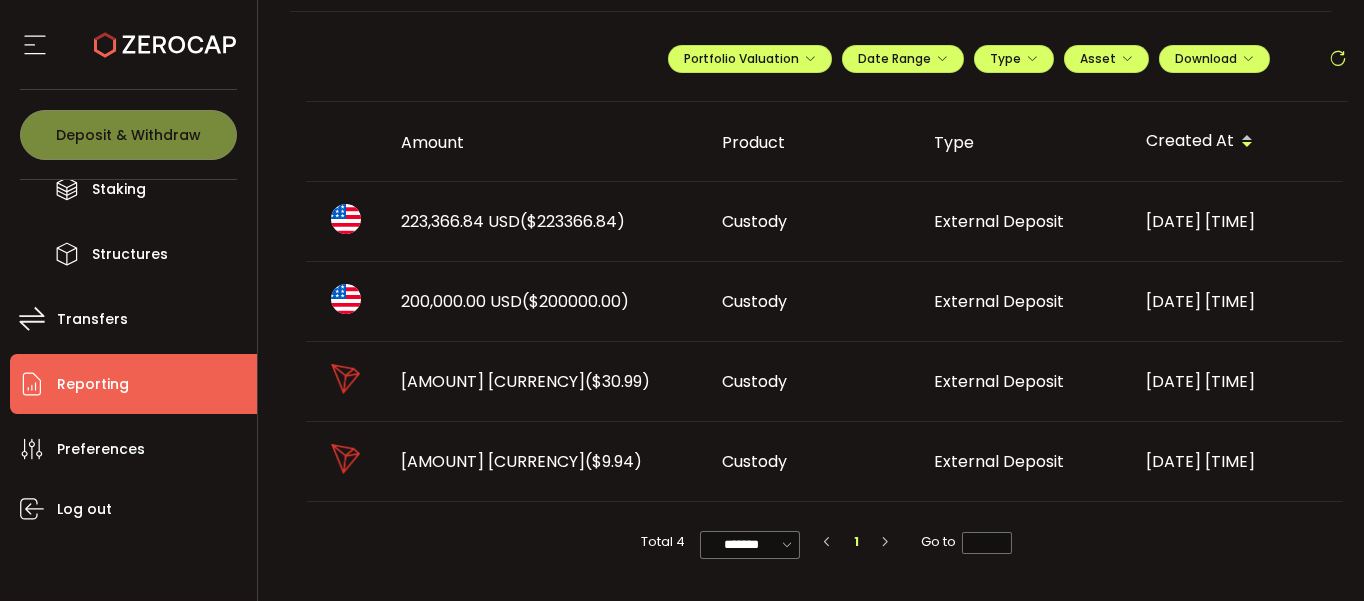 click at bounding box center (346, 379) 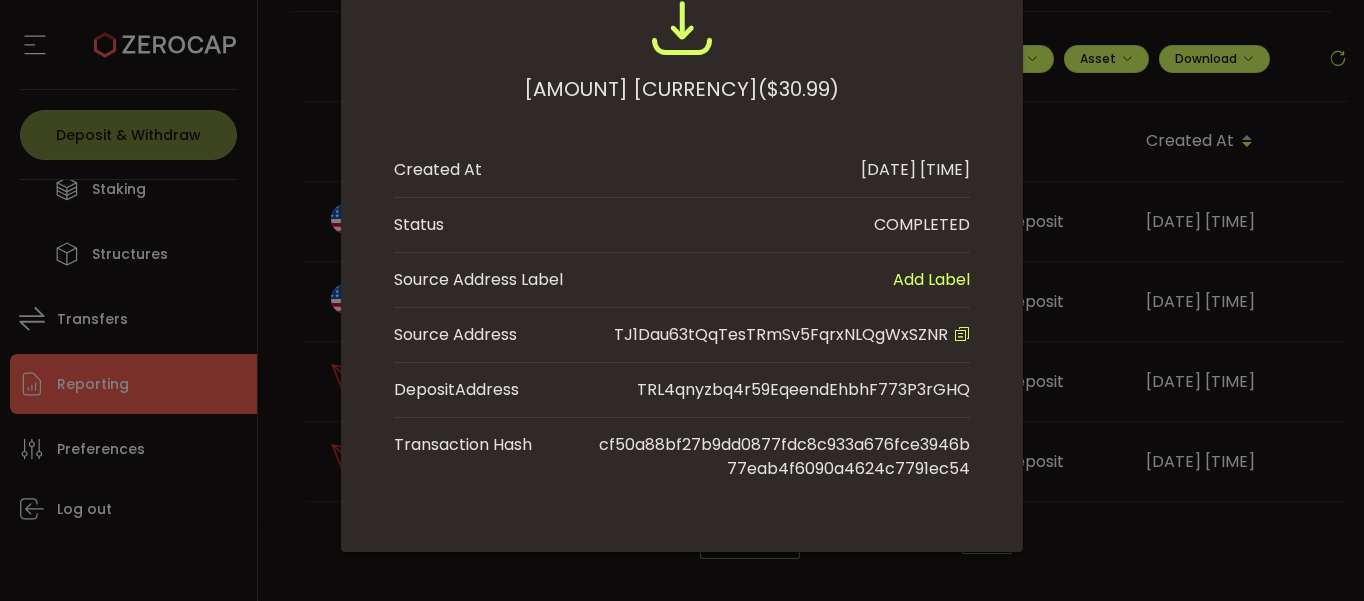 scroll, scrollTop: 83, scrollLeft: 0, axis: vertical 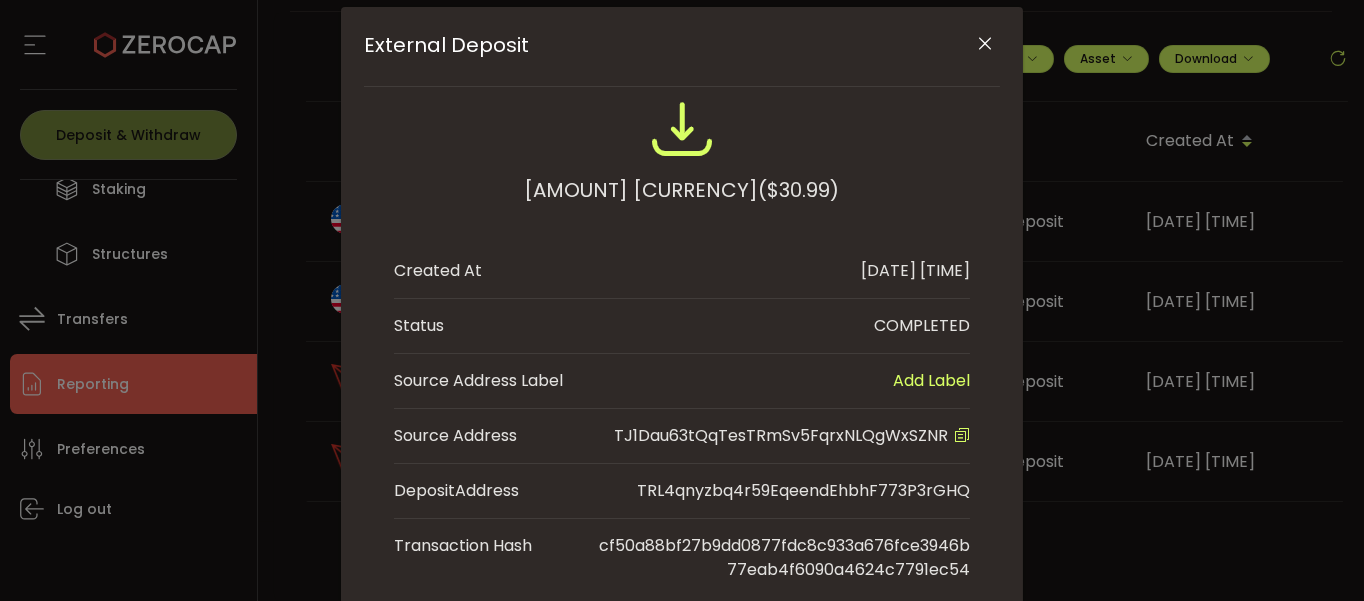 click at bounding box center (986, 44) 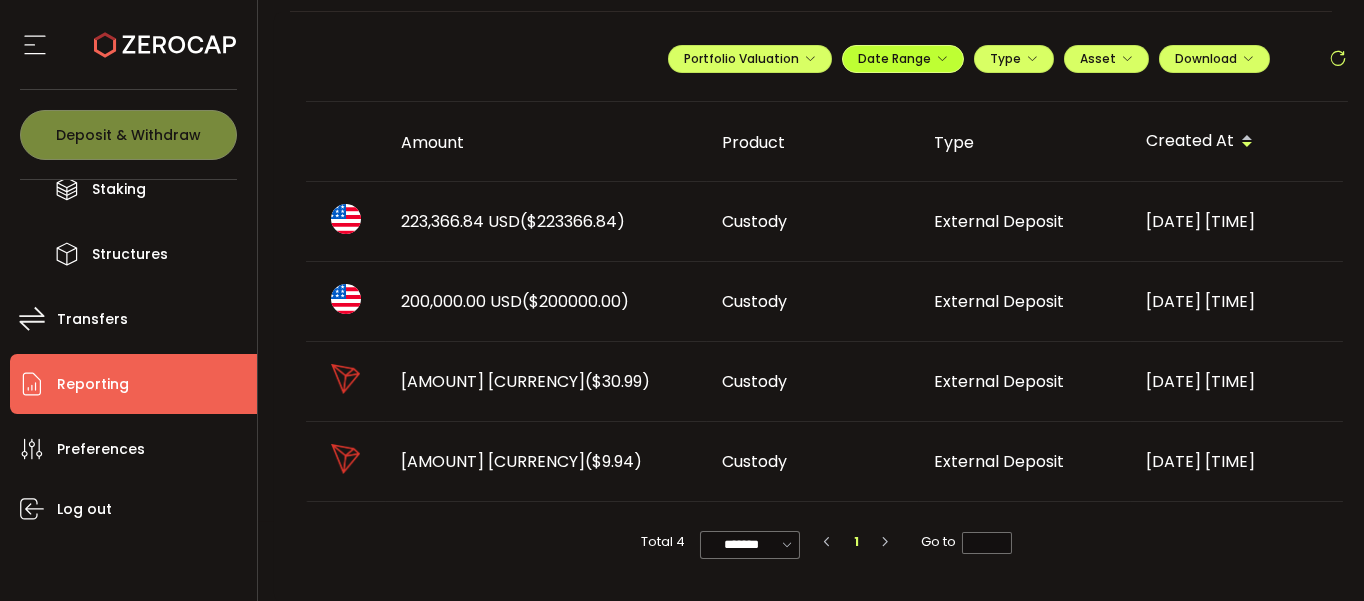 click on "Date Range" at bounding box center [903, 59] 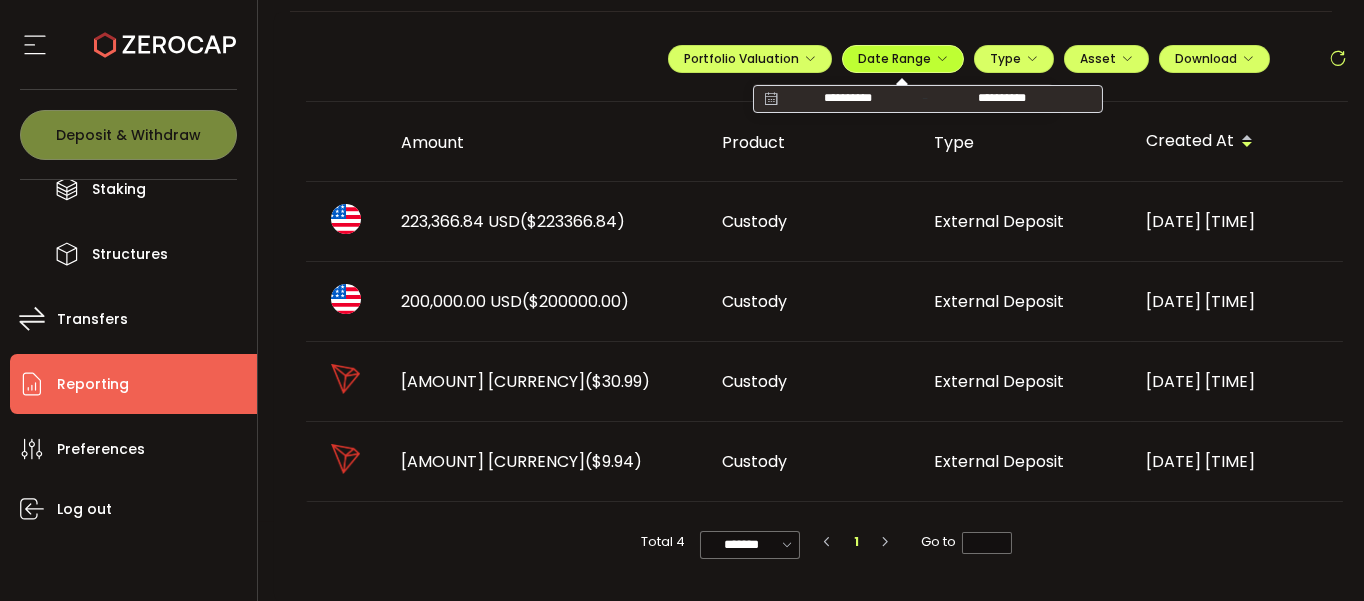 click on "Date Range" at bounding box center (903, 59) 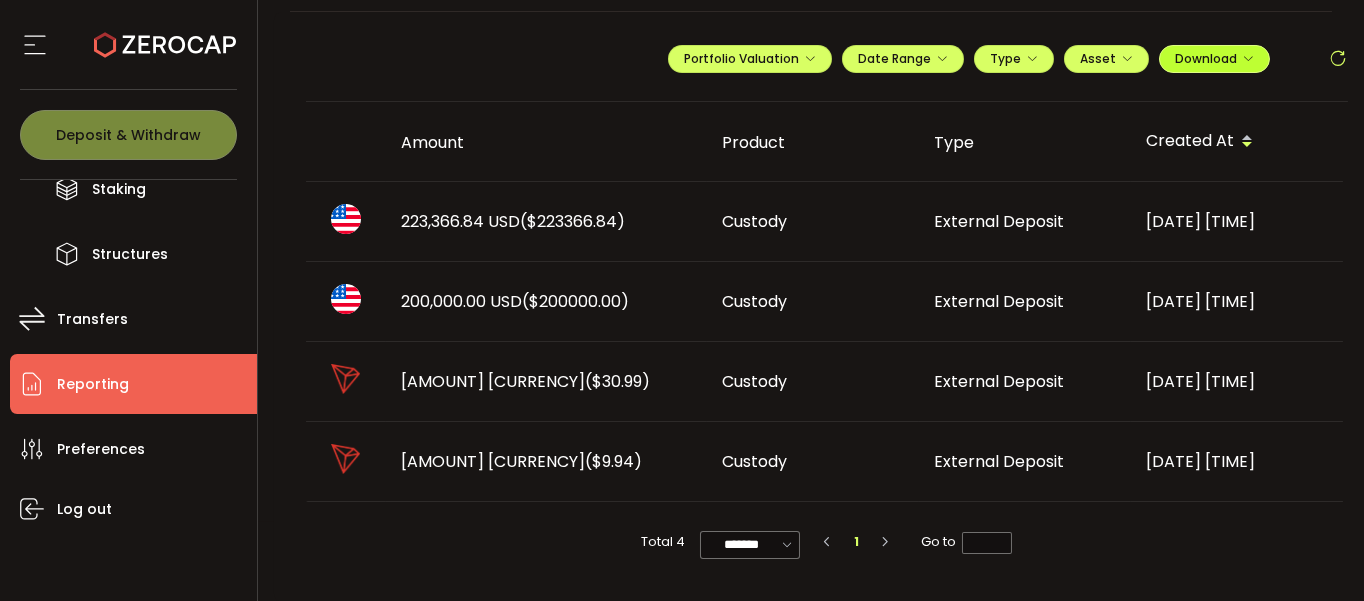 click on "Download" at bounding box center [1214, 58] 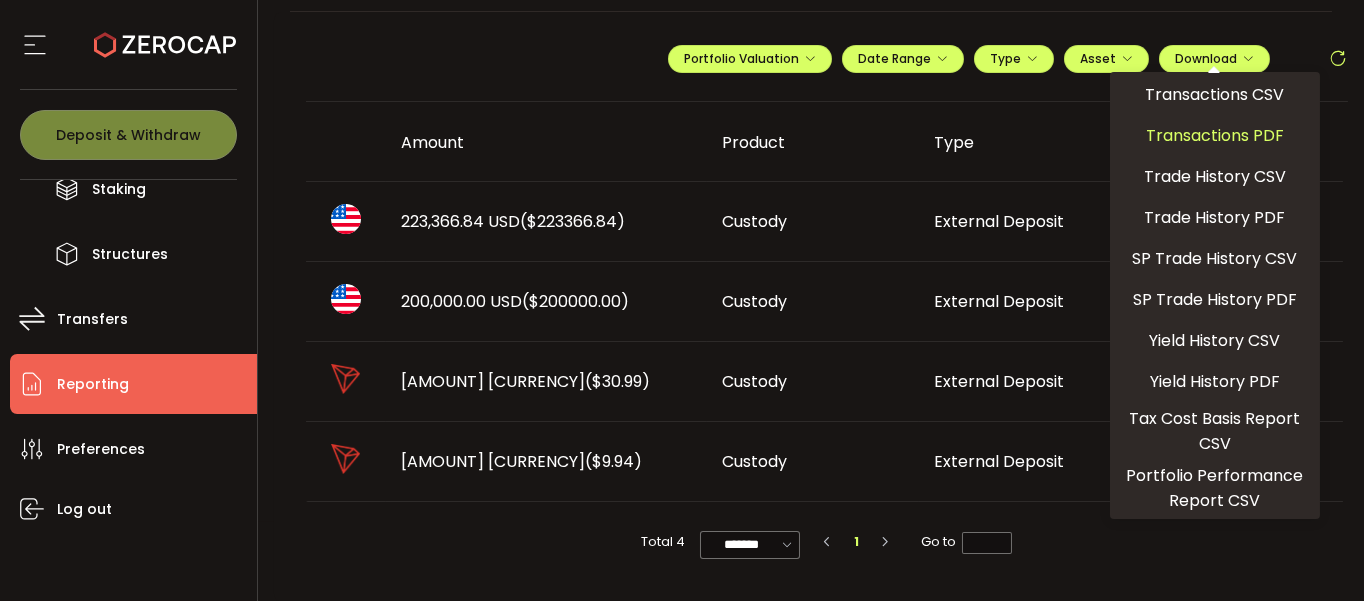 click on "Transactions PDF" at bounding box center (1215, 135) 